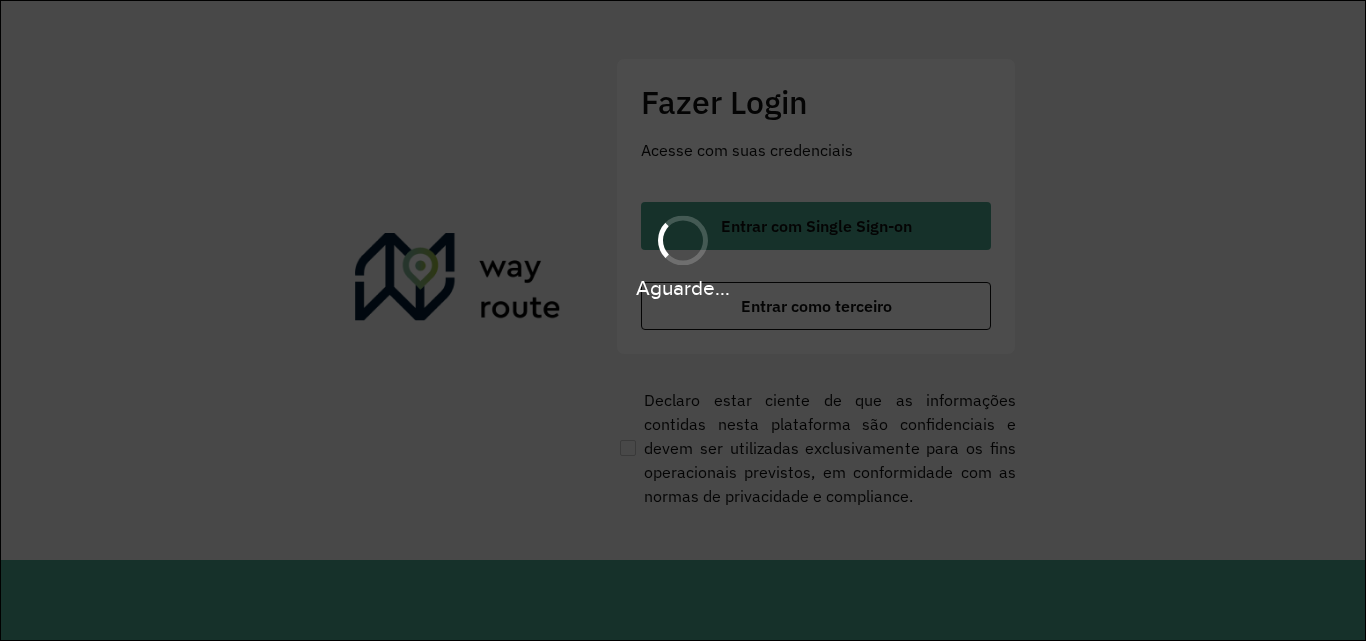 scroll, scrollTop: 0, scrollLeft: 0, axis: both 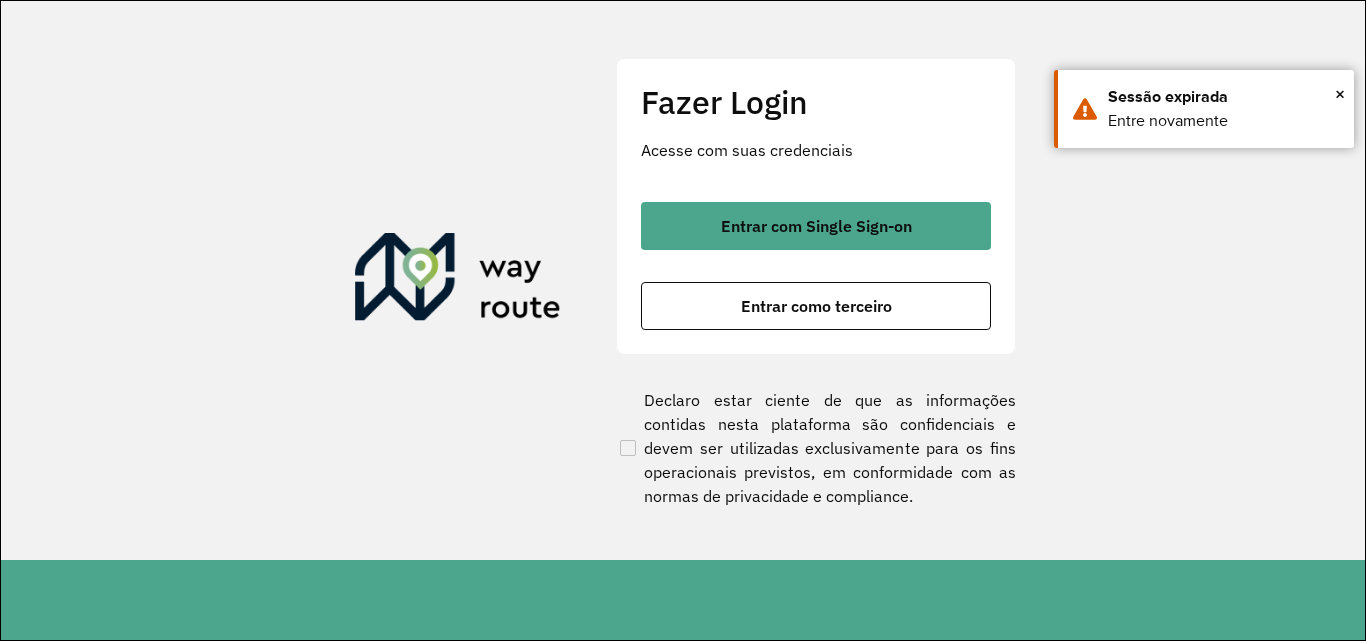 click on "Entrar como terceiro" at bounding box center (816, 306) 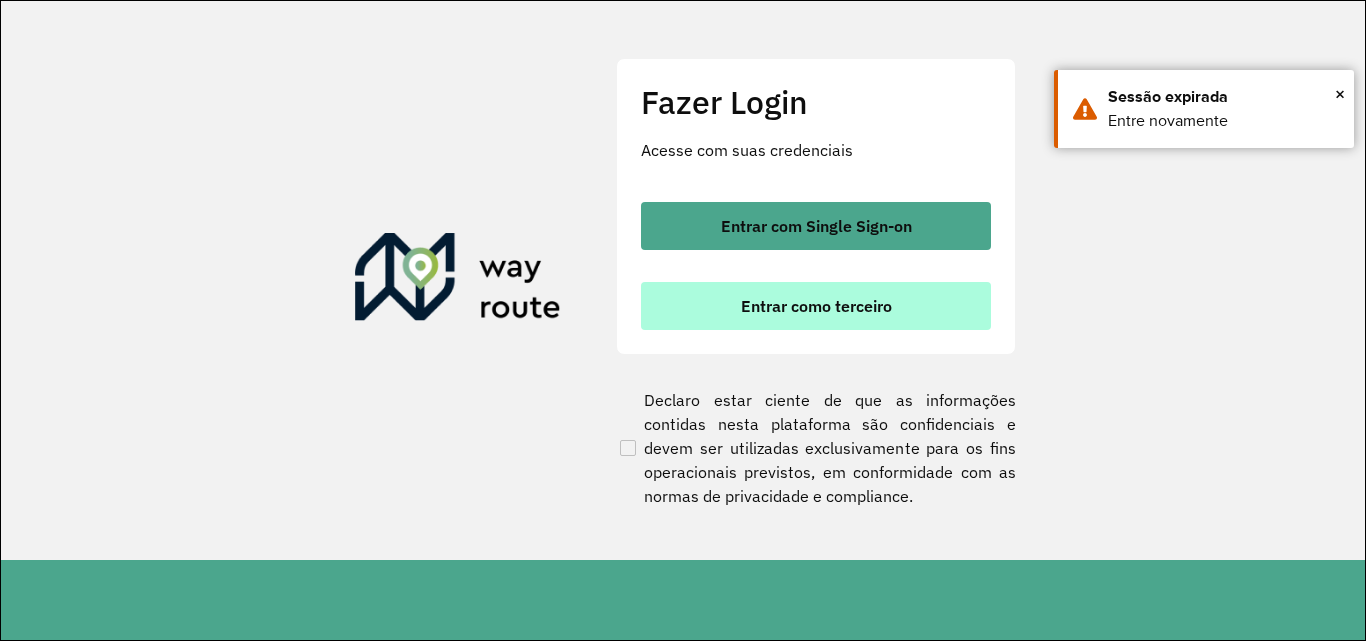 click on "Entrar como terceiro" at bounding box center (816, 306) 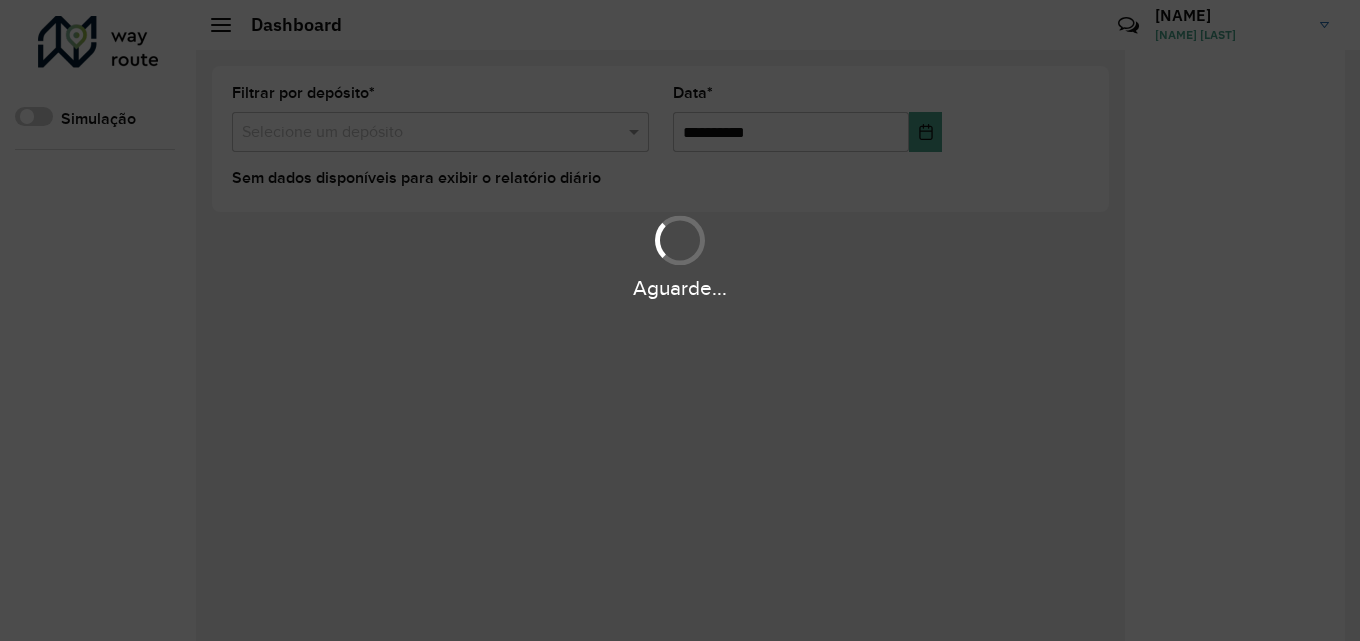 scroll, scrollTop: 0, scrollLeft: 0, axis: both 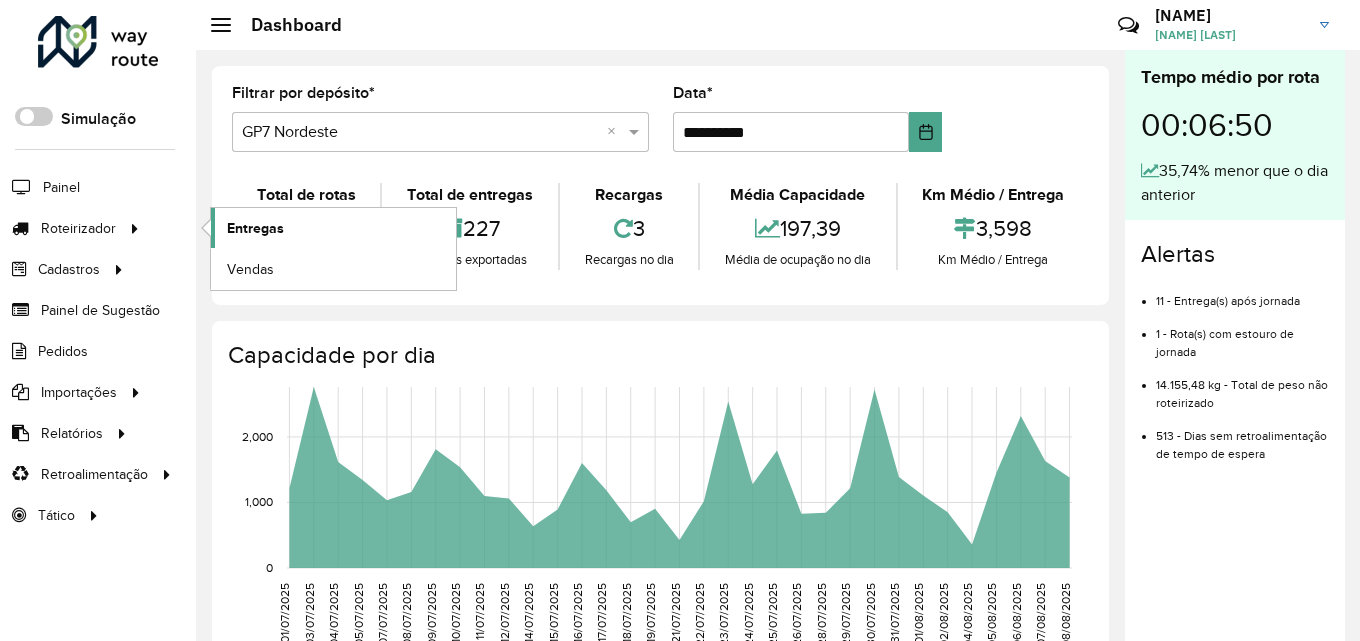 click on "Entregas" 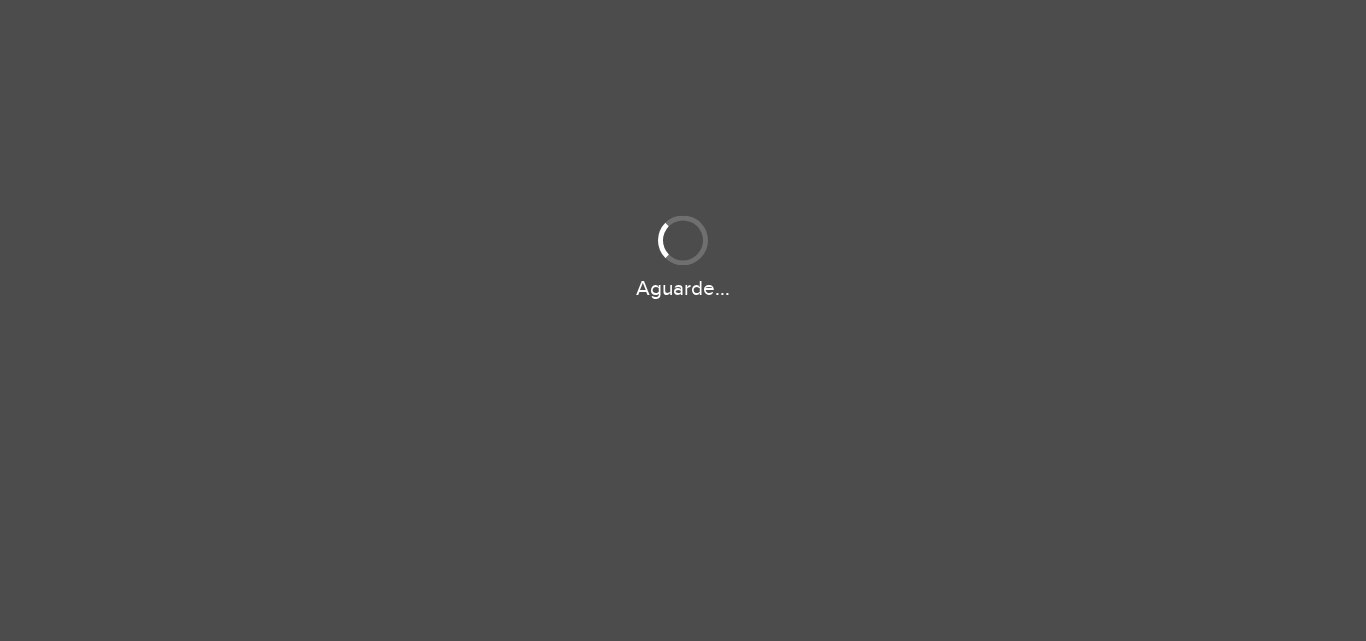 scroll, scrollTop: 0, scrollLeft: 0, axis: both 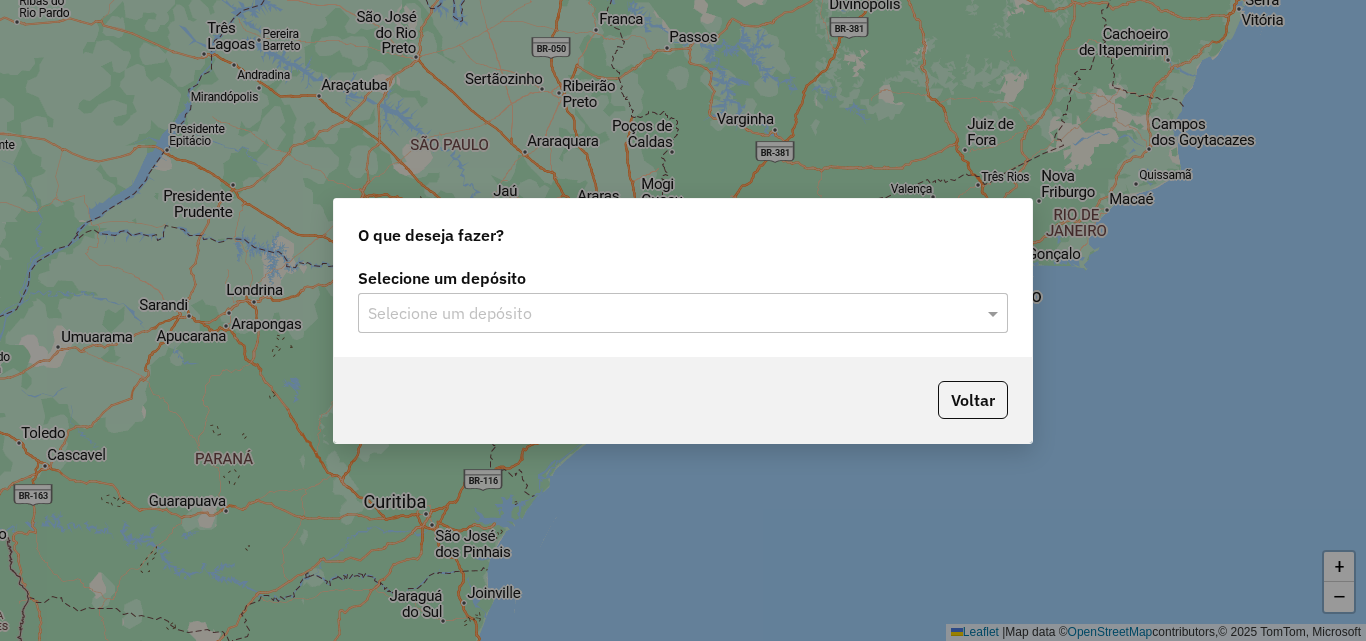 click 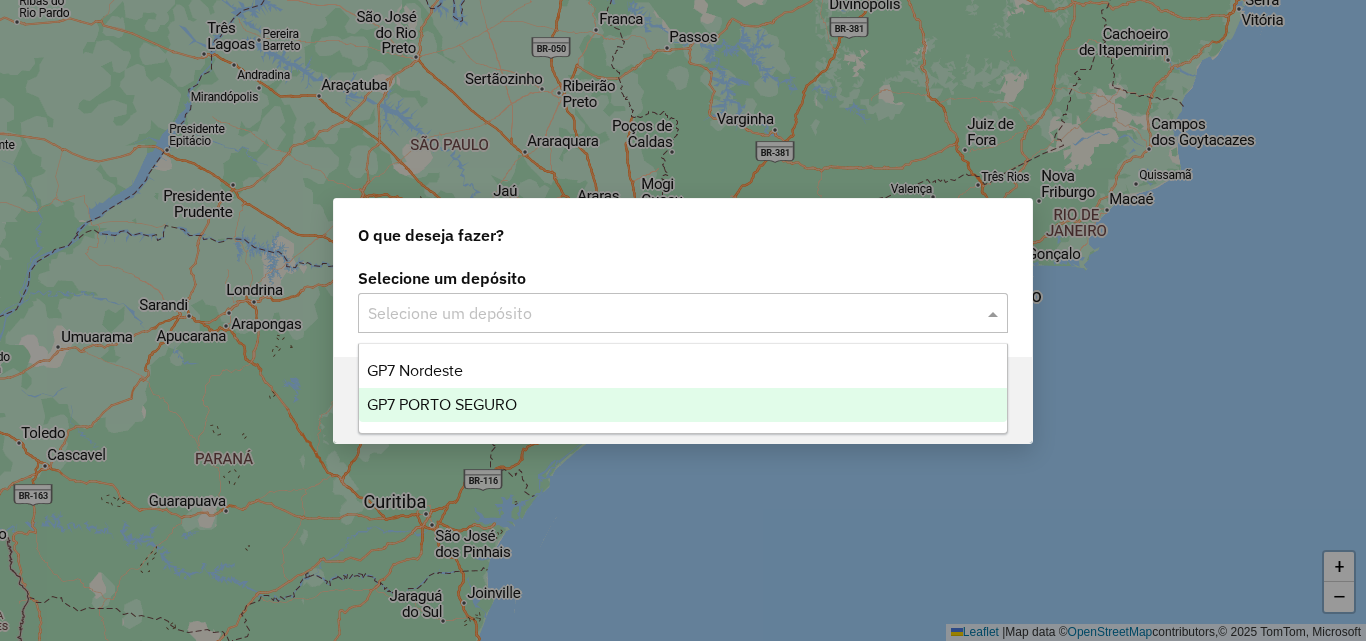 click on "GP7 PORTO SEGURO" at bounding box center (442, 404) 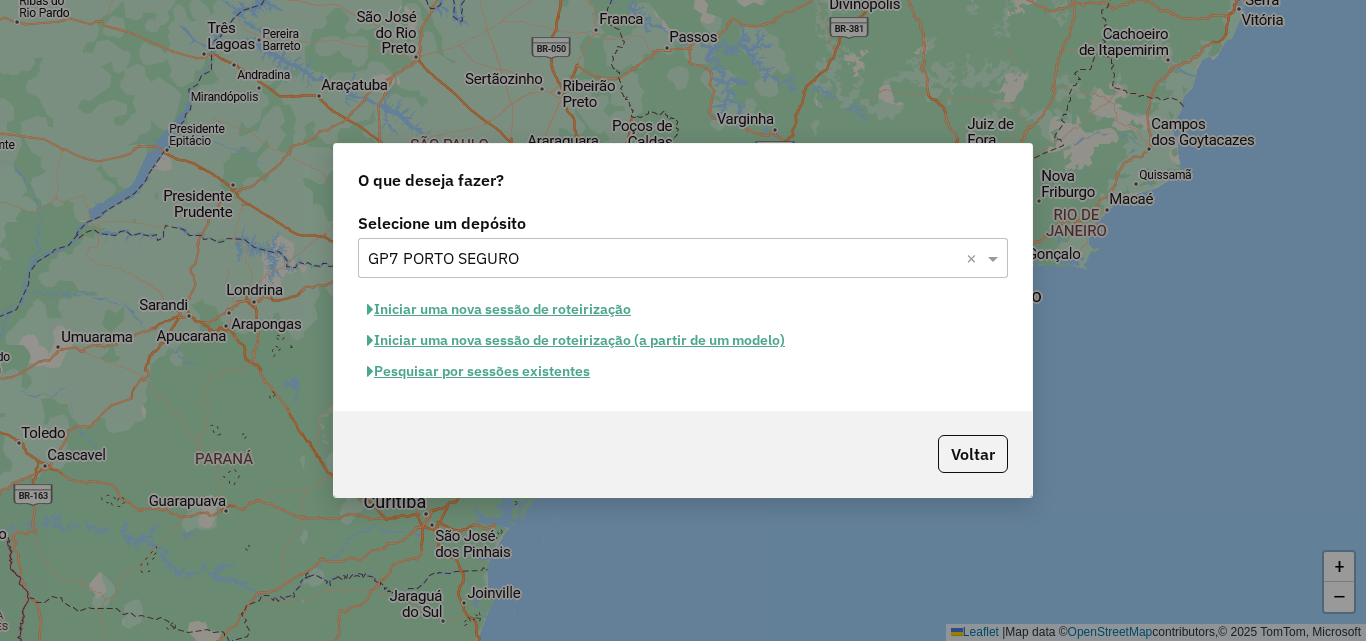 click on "Pesquisar por sessões existentes" 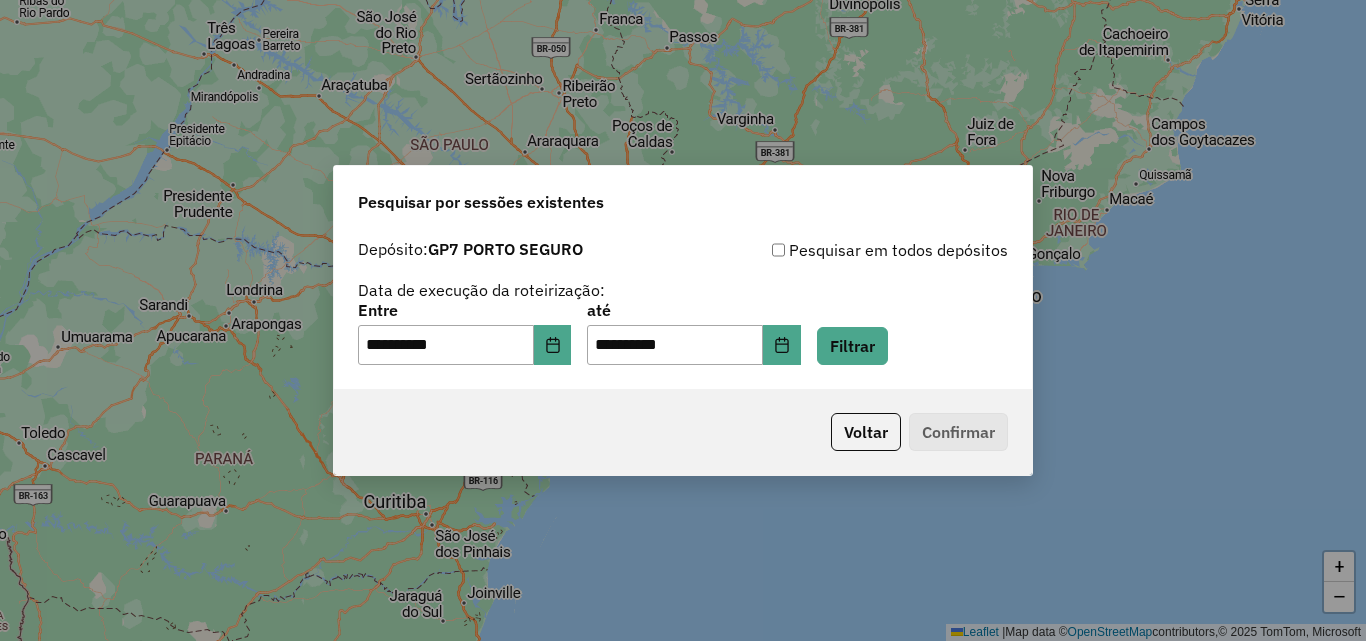 click on "**********" 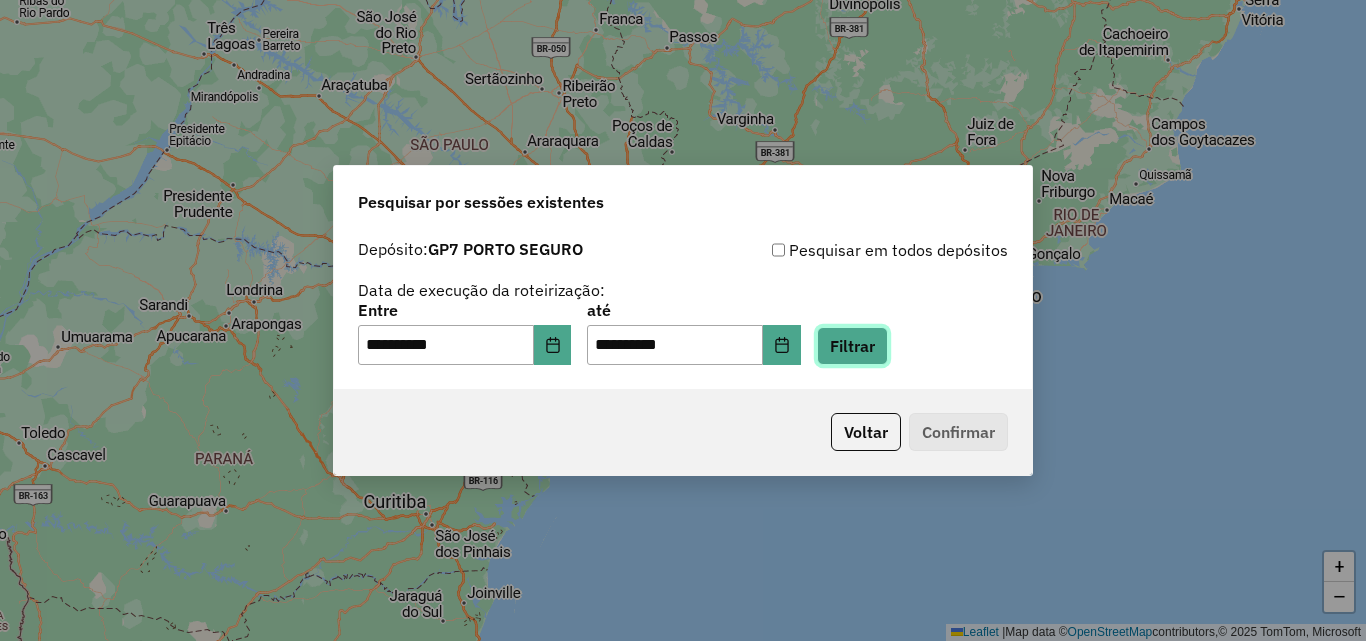 click on "Filtrar" 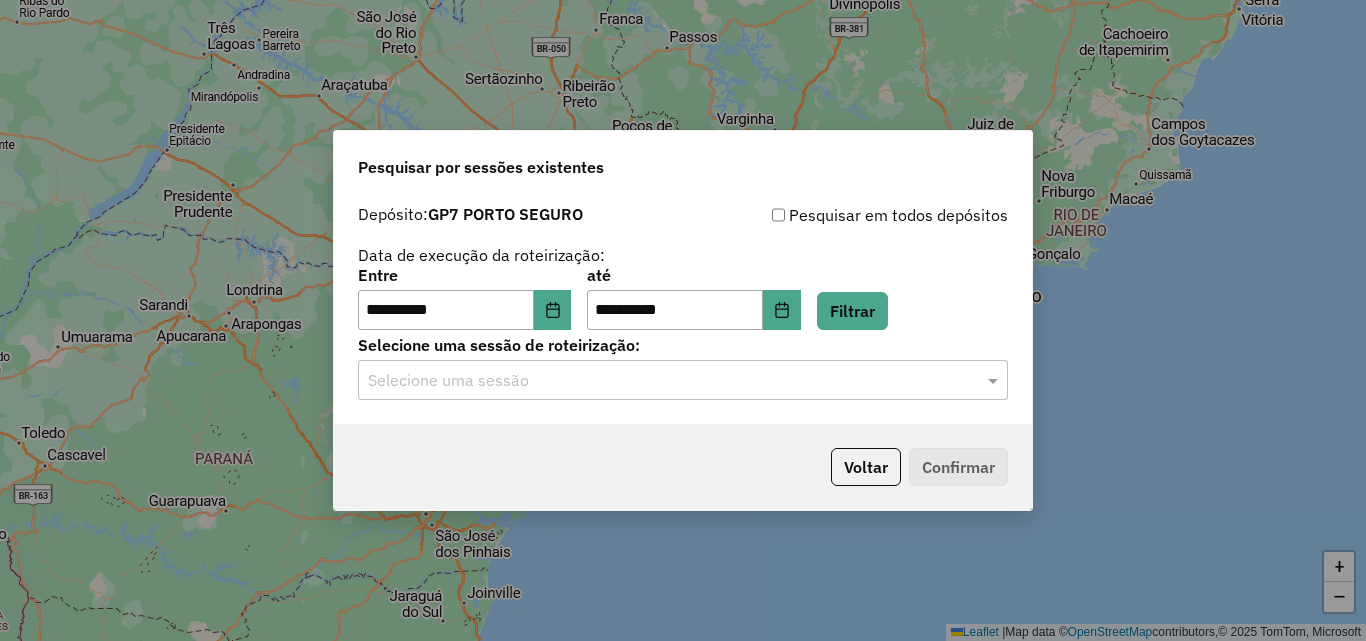 click 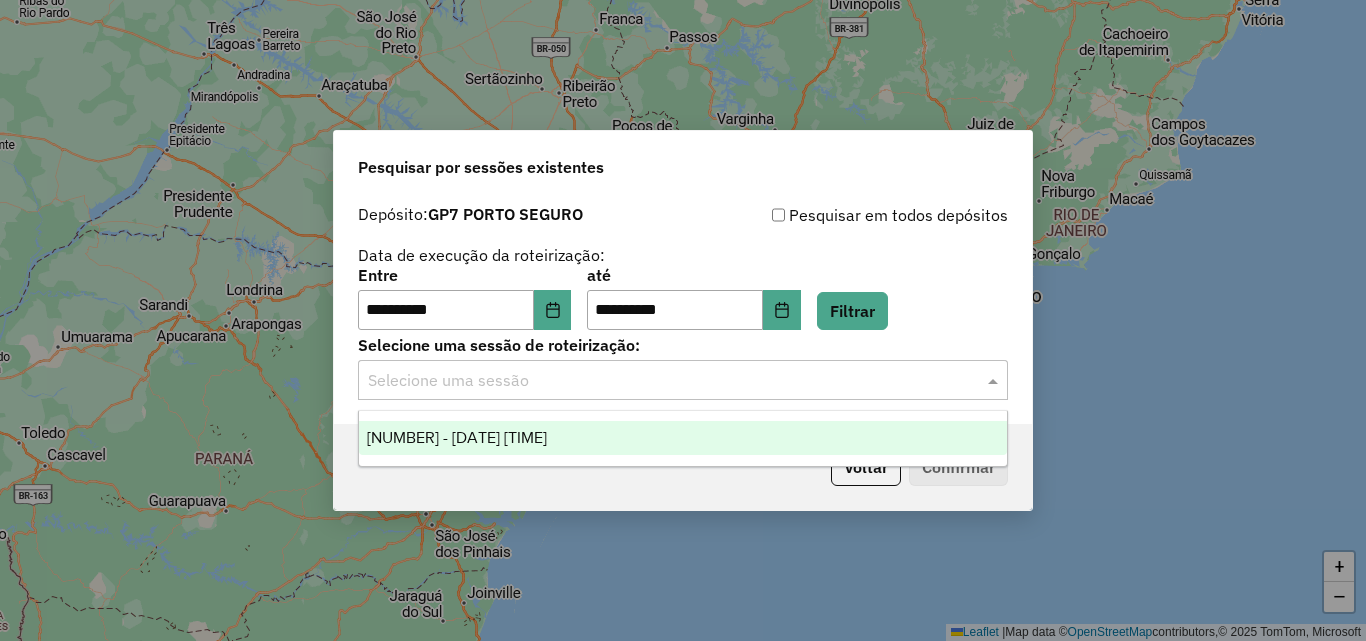 click on "976433 - 08/08/2025 17:25" at bounding box center (683, 438) 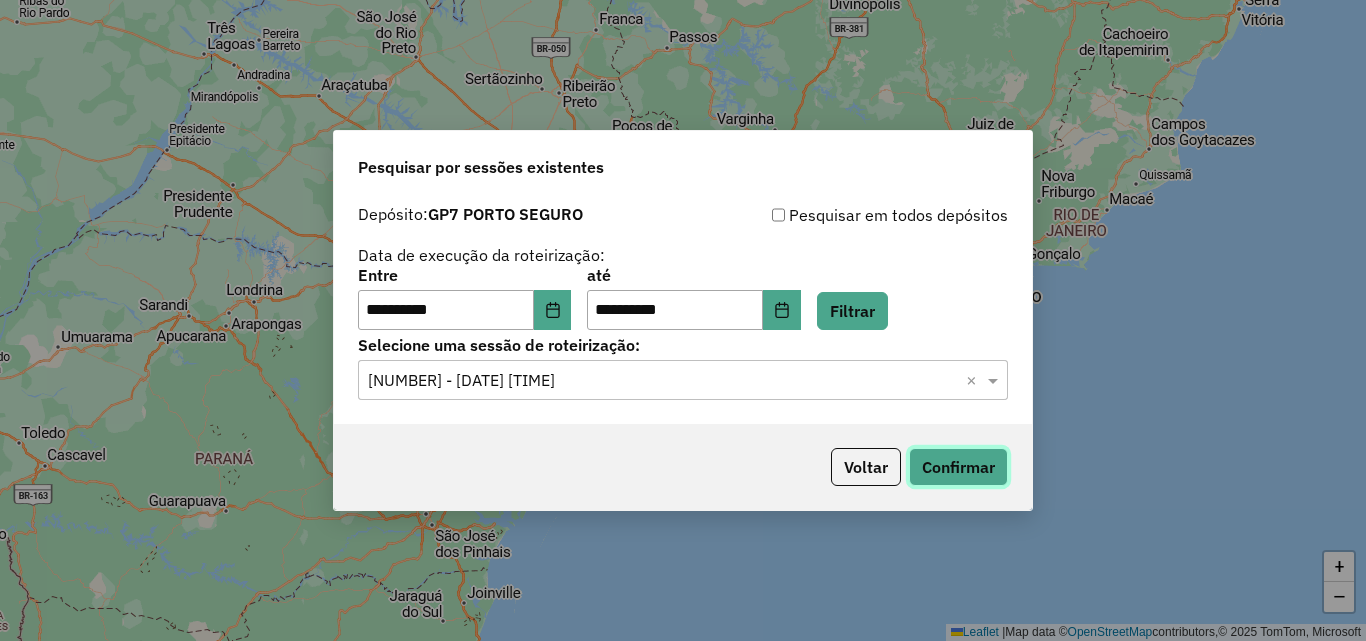 click on "Confirmar" 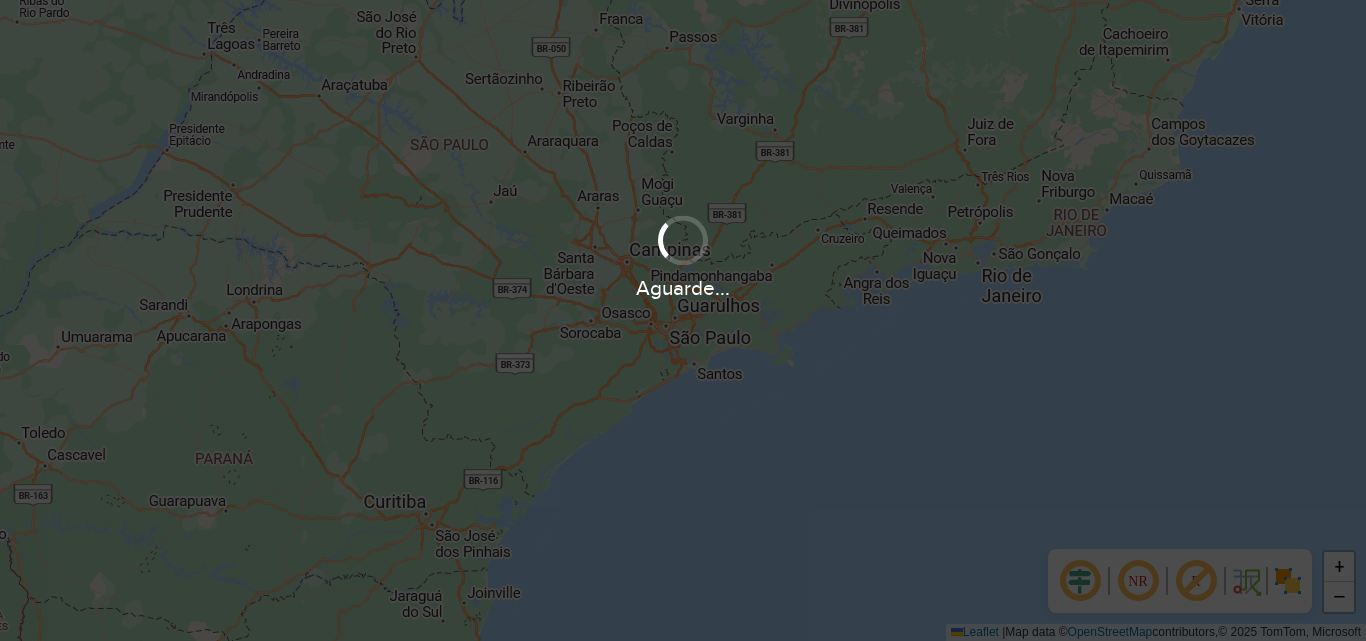 scroll, scrollTop: 0, scrollLeft: 0, axis: both 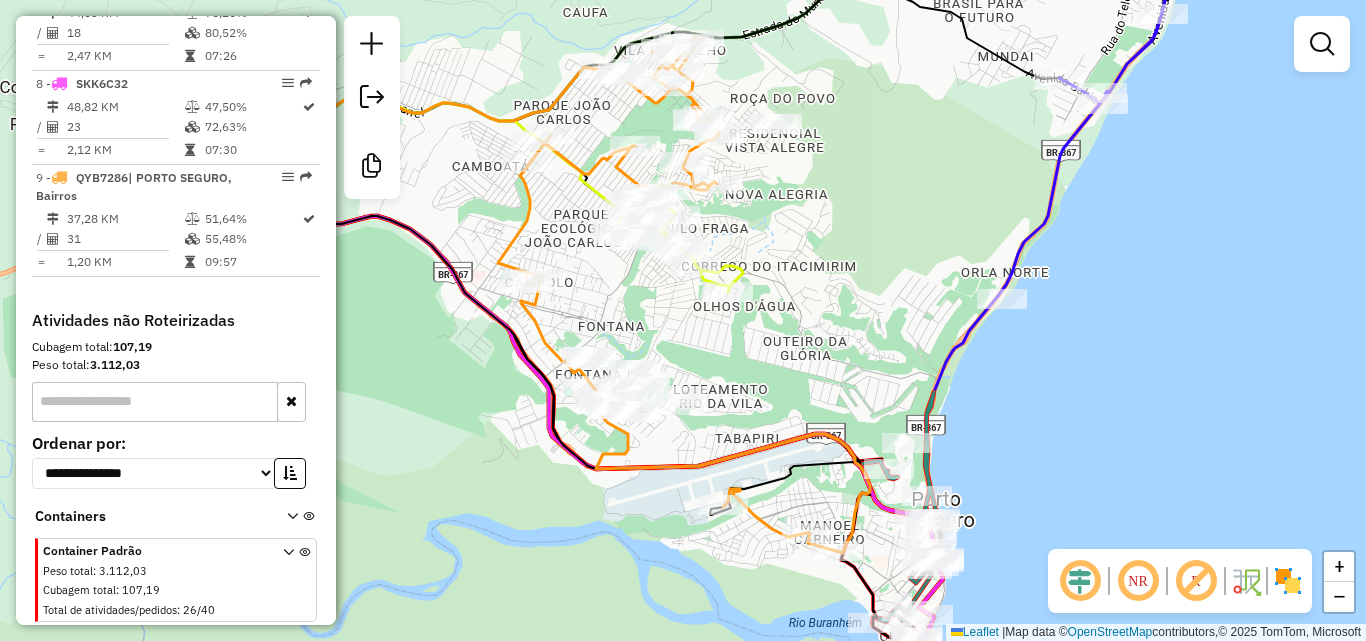click at bounding box center [155, 402] 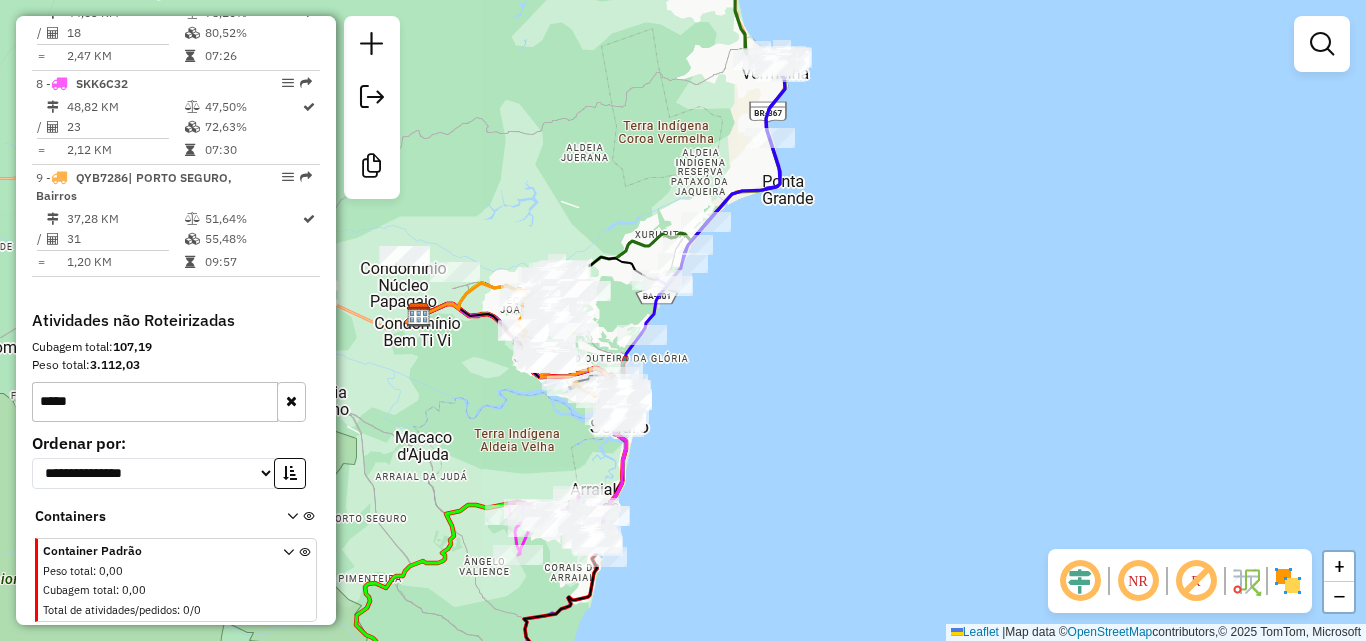 type on "*****" 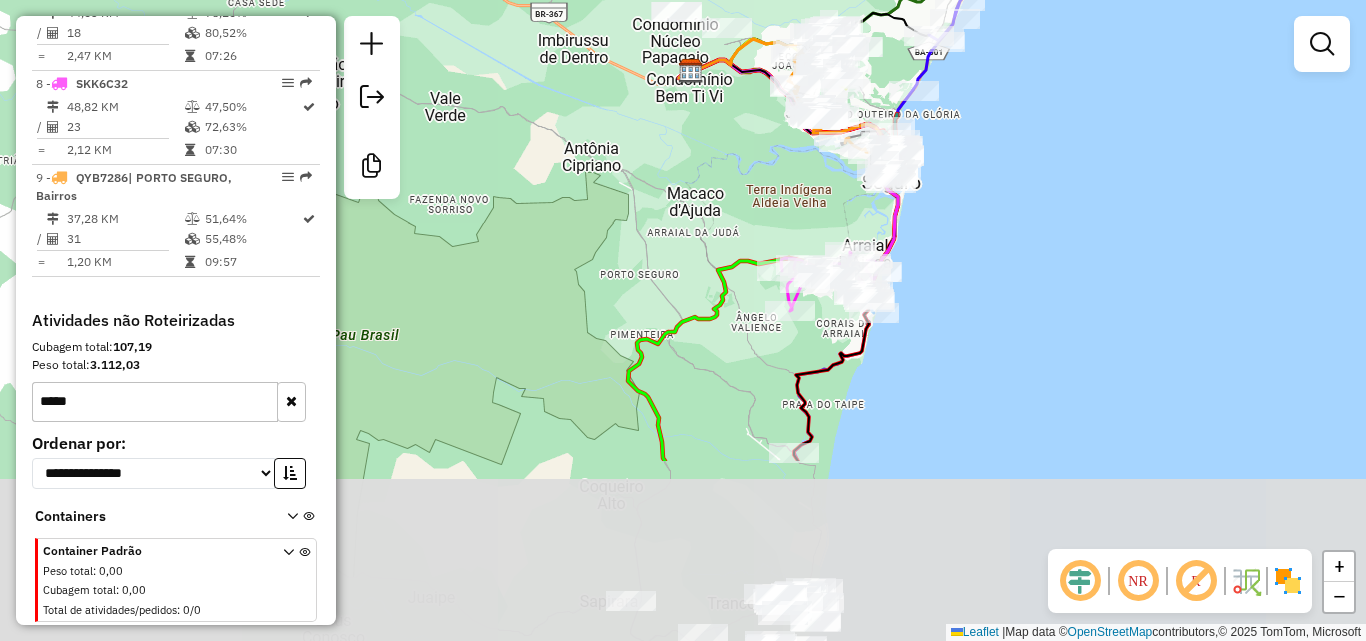 drag, startPoint x: 500, startPoint y: 494, endPoint x: 773, endPoint y: 250, distance: 366.14886 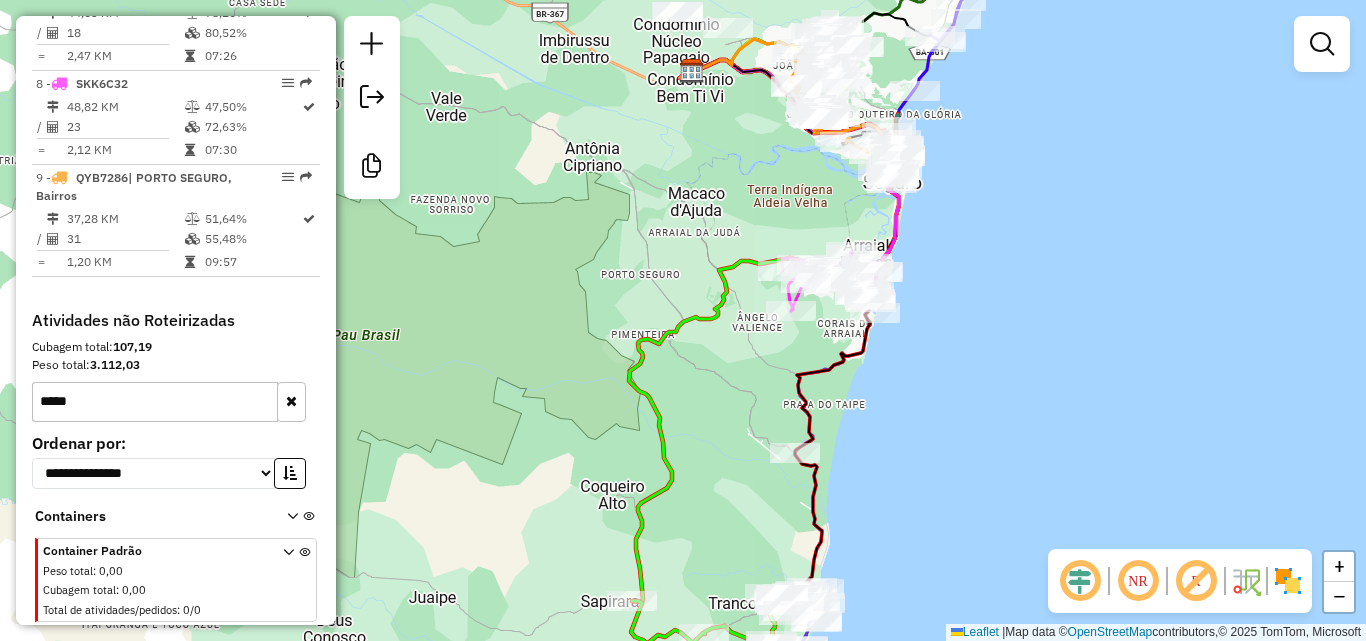 drag, startPoint x: 696, startPoint y: 164, endPoint x: 678, endPoint y: 274, distance: 111.463 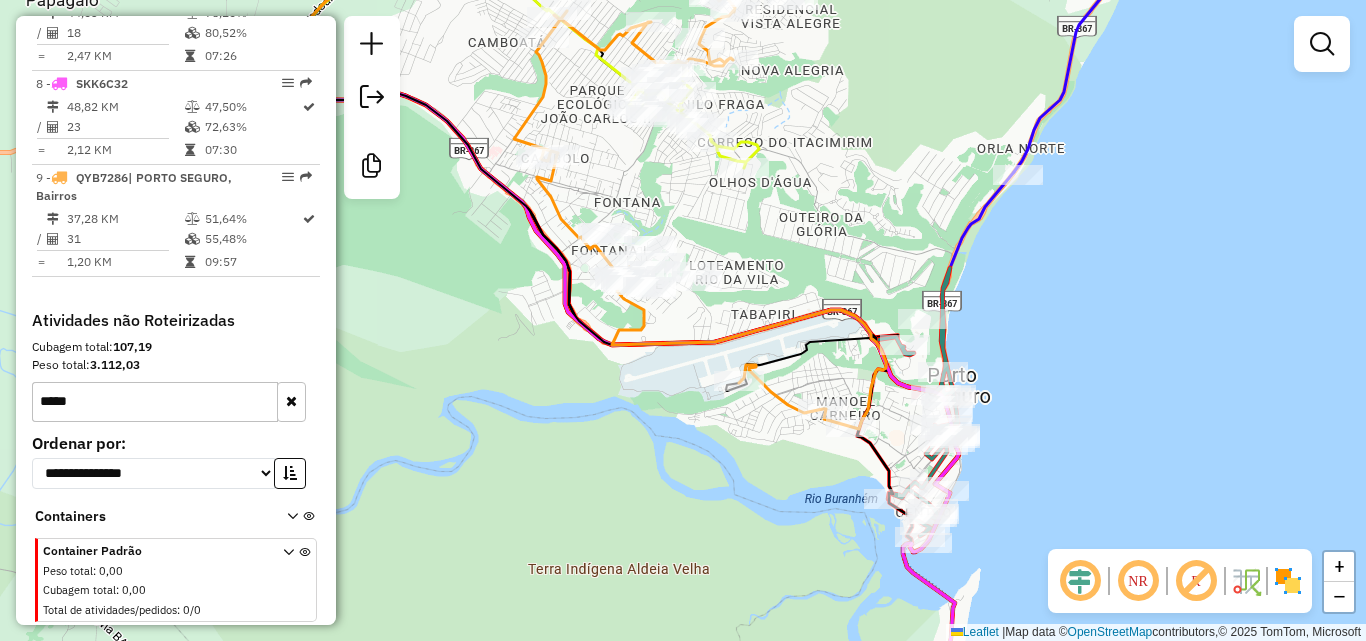 drag, startPoint x: 799, startPoint y: 90, endPoint x: 810, endPoint y: 160, distance: 70.85902 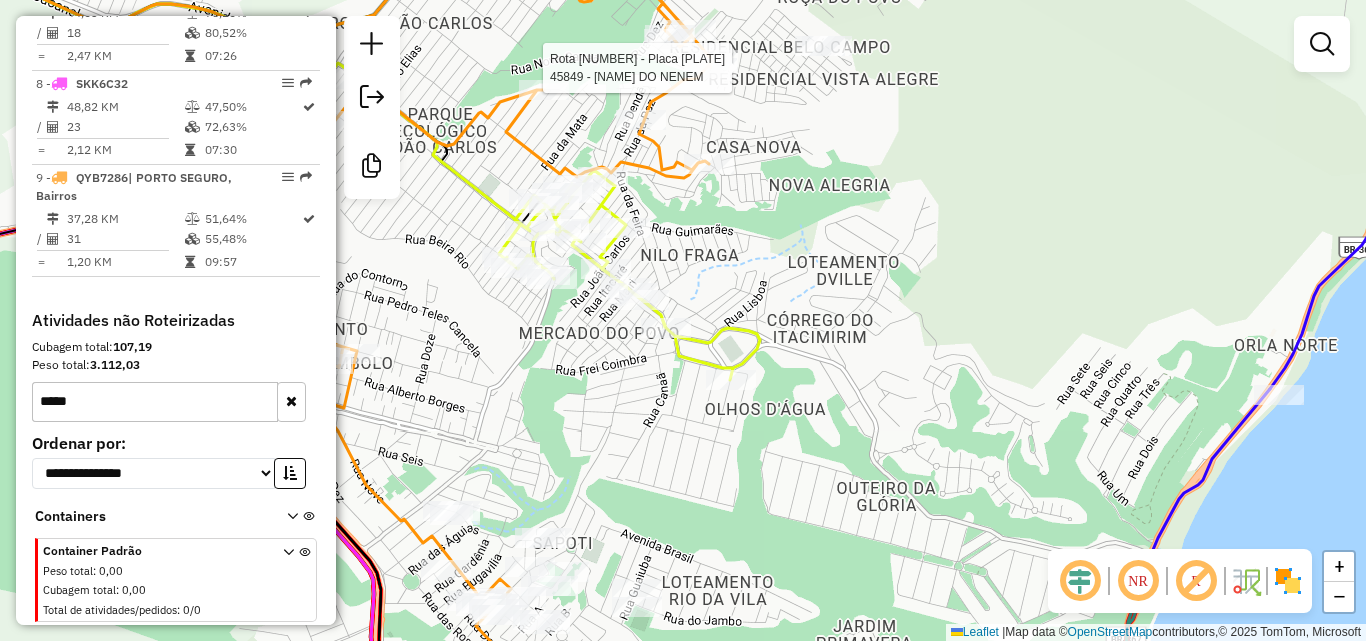 select on "**********" 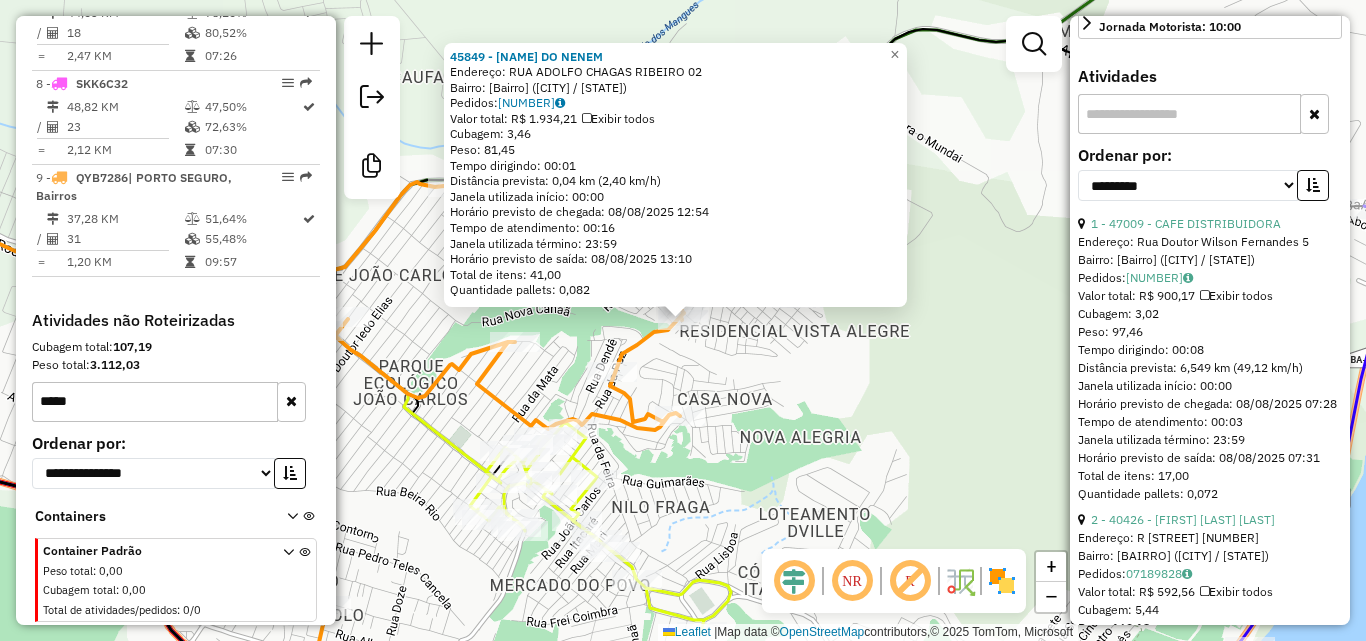 scroll, scrollTop: 600, scrollLeft: 0, axis: vertical 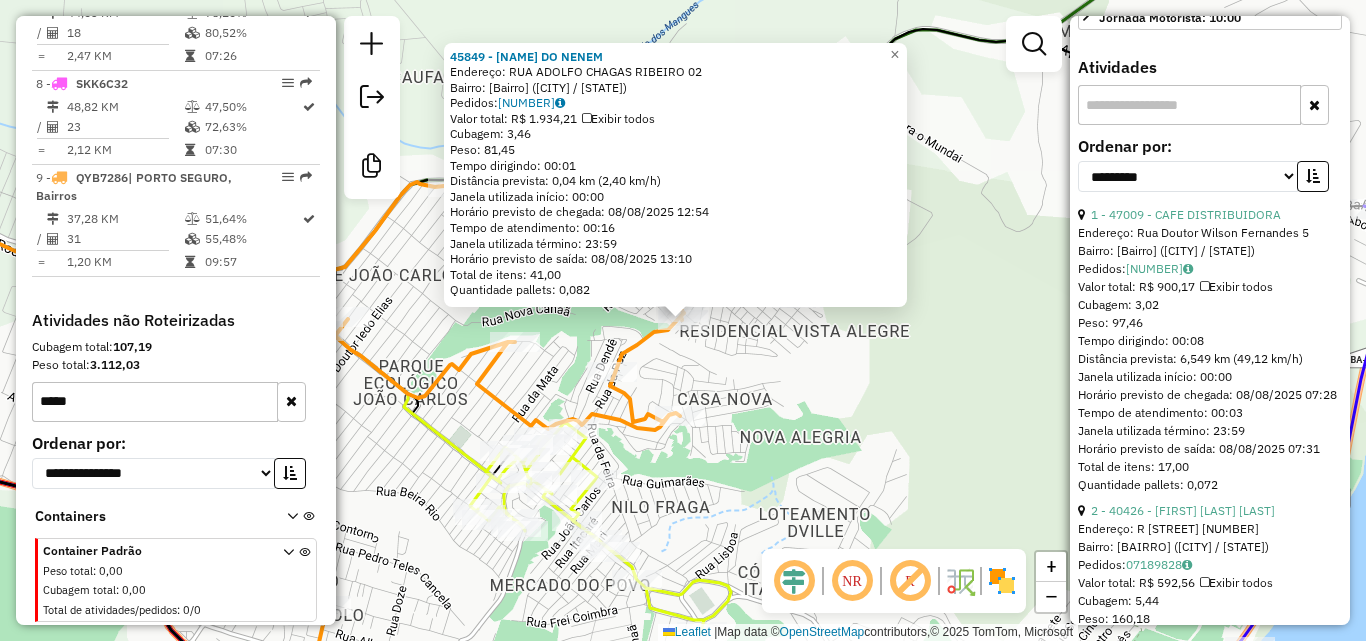 click at bounding box center (1189, 105) 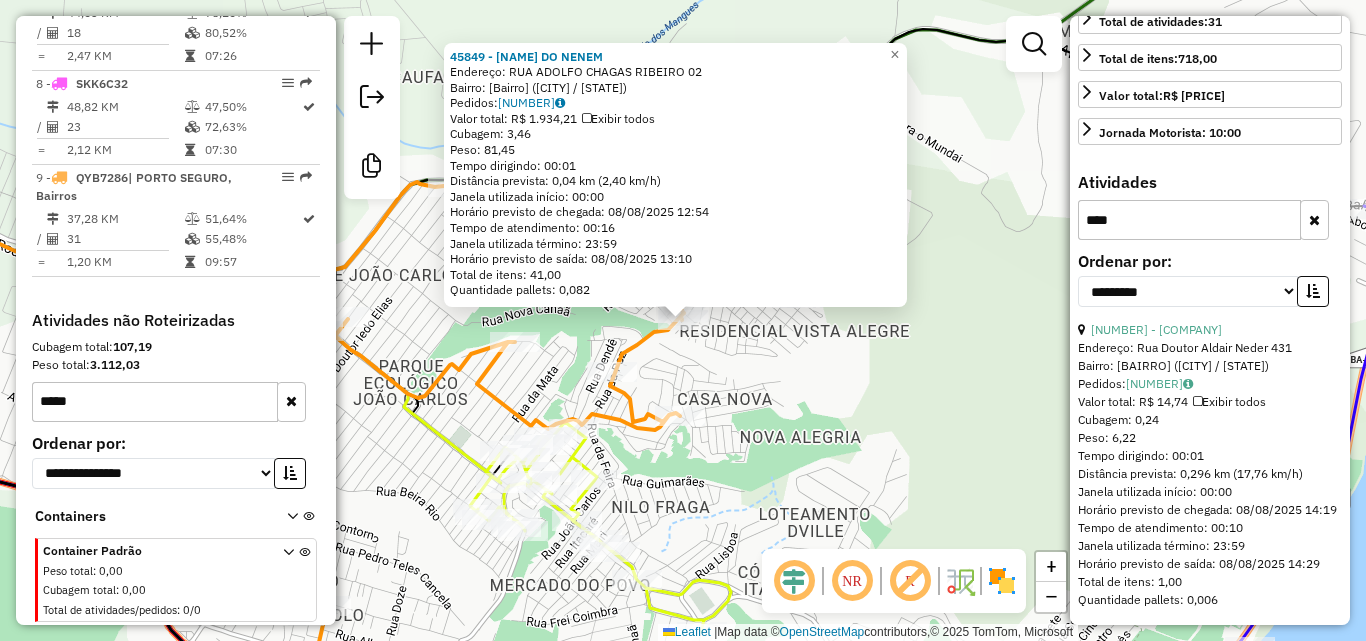 scroll, scrollTop: 225, scrollLeft: 0, axis: vertical 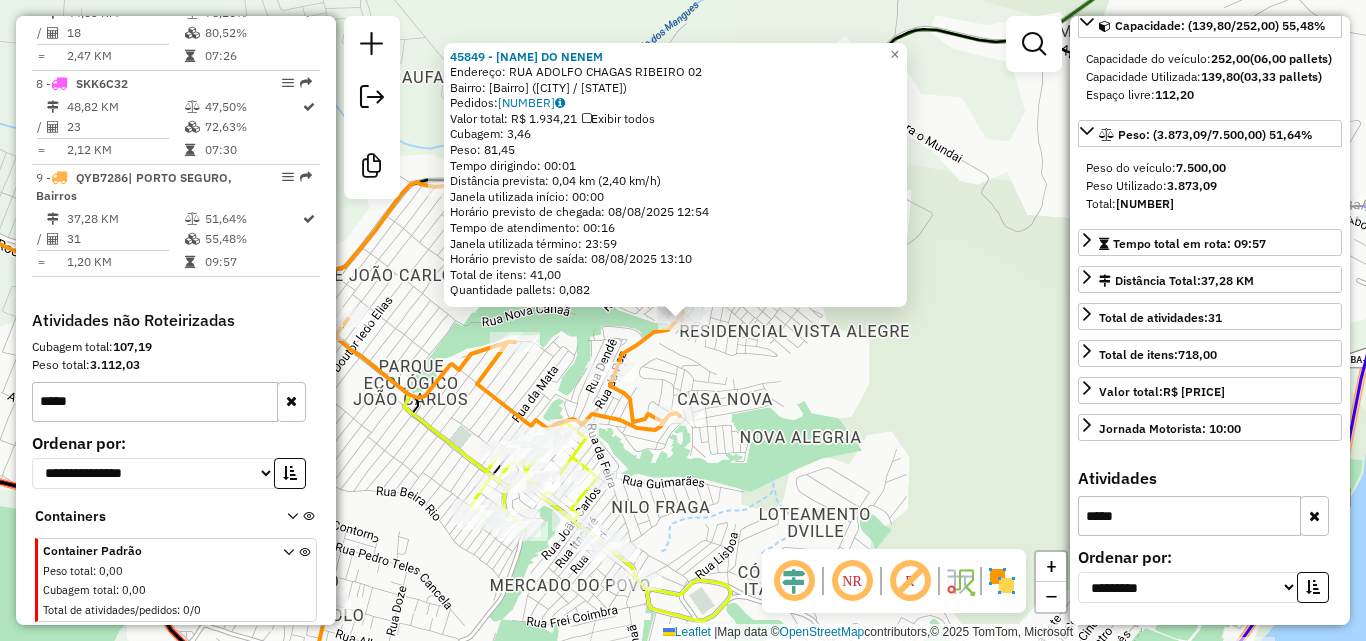 type on "*****" 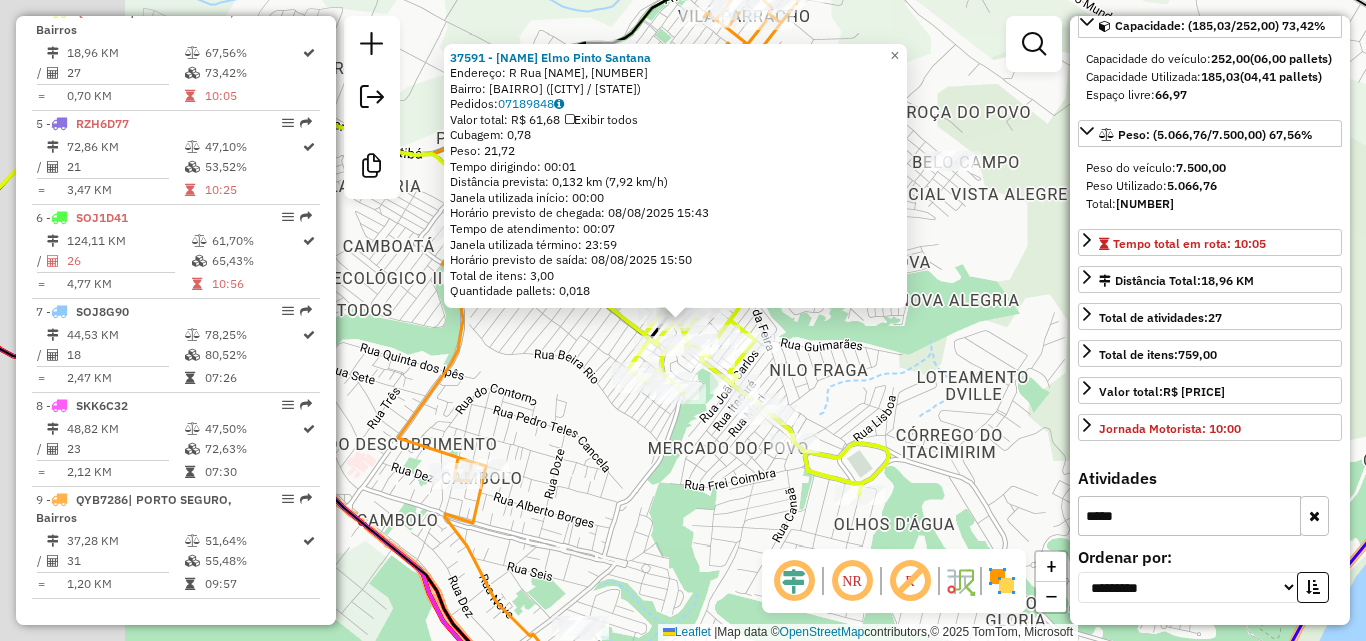 scroll, scrollTop: 1046, scrollLeft: 0, axis: vertical 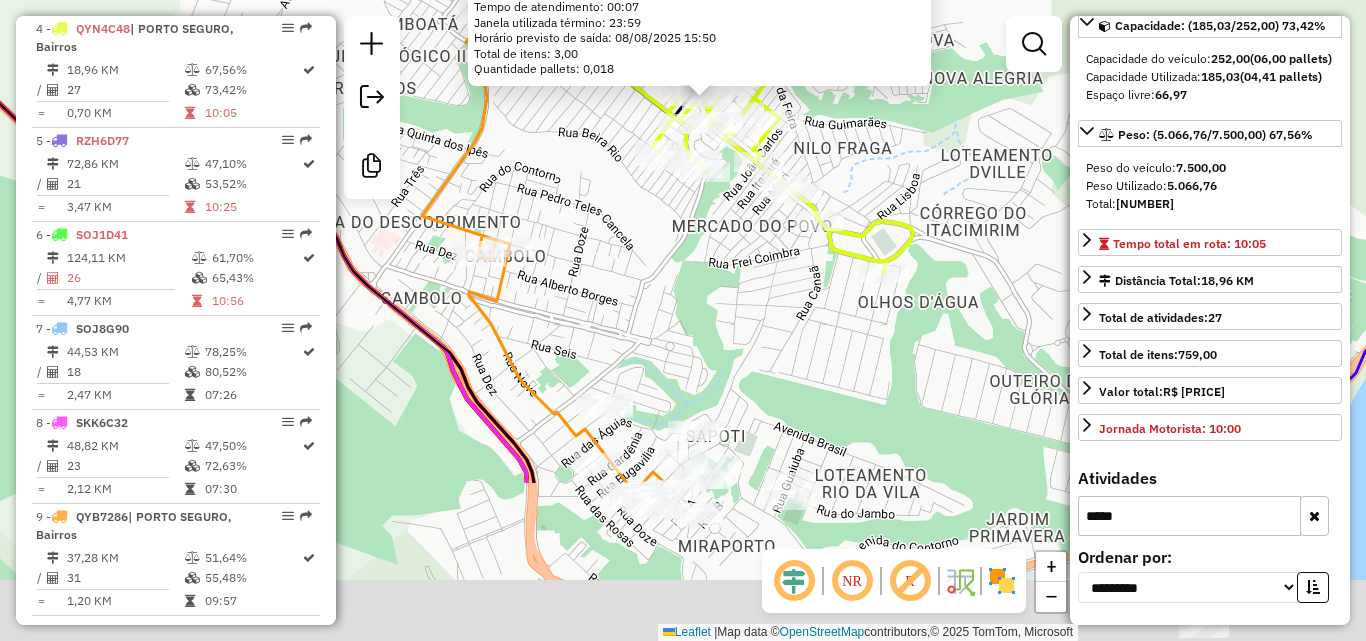 drag, startPoint x: 683, startPoint y: 514, endPoint x: 707, endPoint y: 292, distance: 223.29353 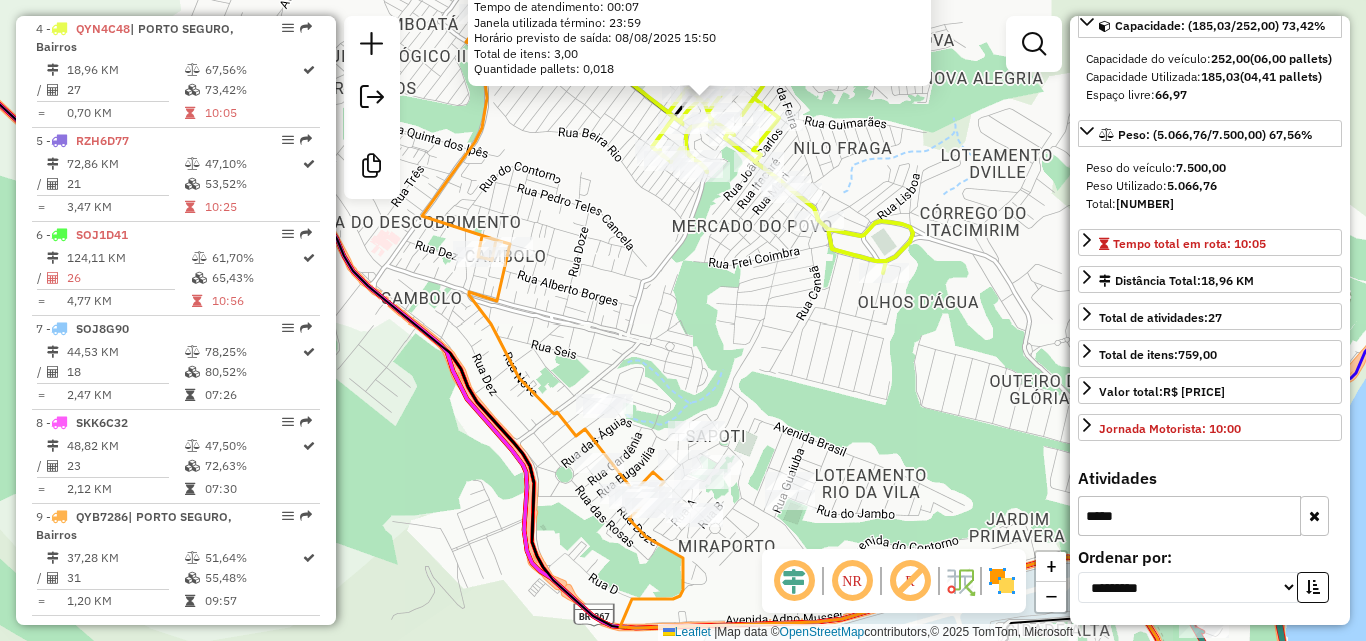 click 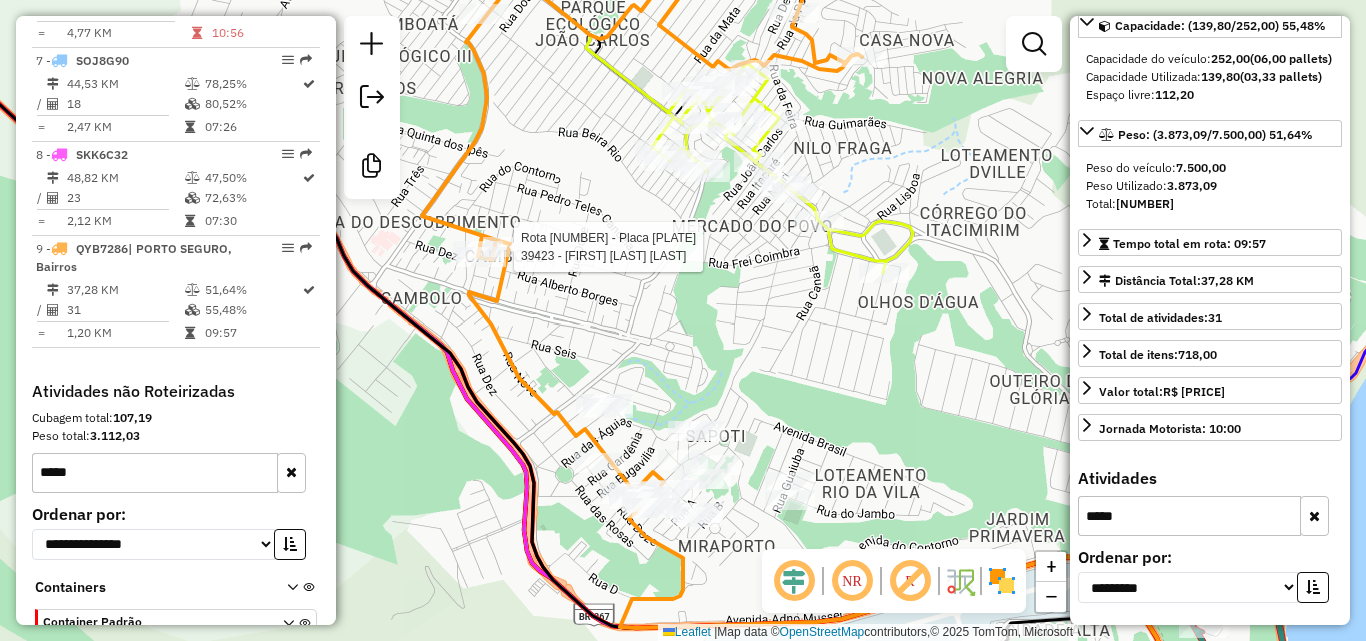 scroll, scrollTop: 1385, scrollLeft: 0, axis: vertical 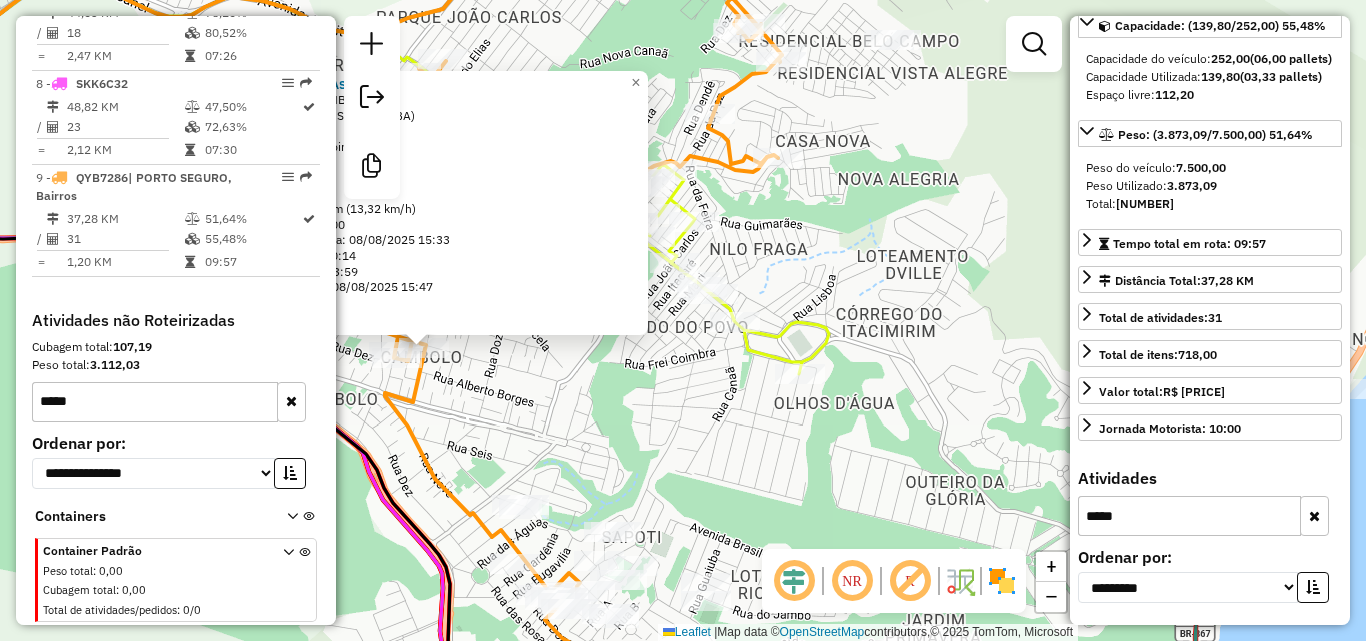 drag, startPoint x: 932, startPoint y: 415, endPoint x: 670, endPoint y: 434, distance: 262.68802 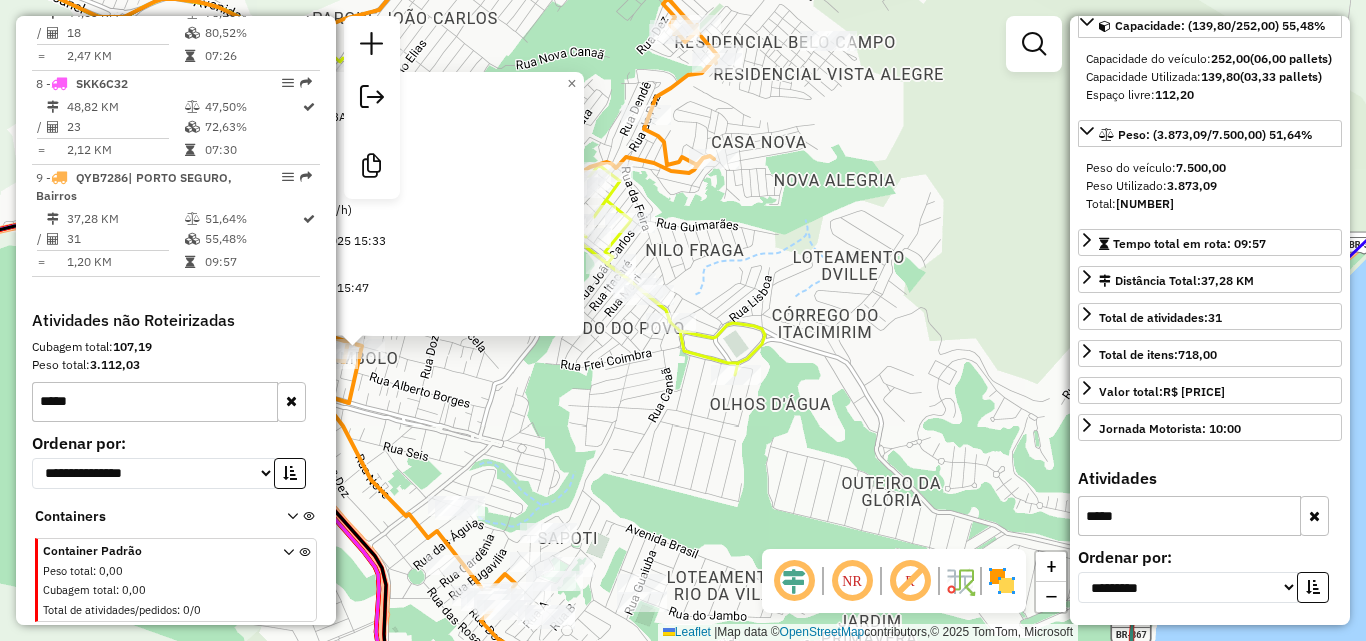 click 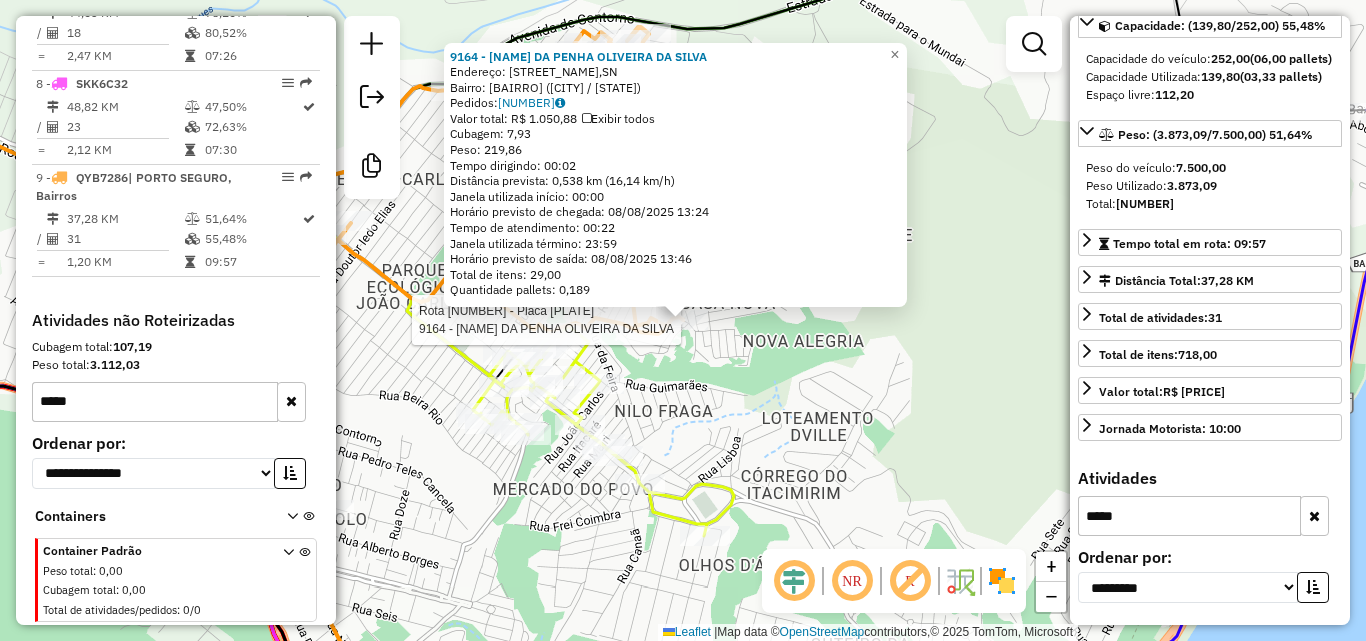 click on "Rota 9 - Placa QYB7286  9164 - [NAME] DA PENHA OLIVEIRA DA SILVA 9164 - [NAME] DA PENHA OLIVEIRA DA SILVA  Endereço: PC MURICI,SN   Bairro: BAIANAO ([CITY] / [STATE])   Pedidos:  07190078   Valor total: R$ 1.050,88   Exibir todos   Cubagem: 7,93  Peso: 219,86  Tempo dirigindo: 00:02   Distância prevista: 0,538 km (16,14 km/h)   Janela utilizada início: 00:00   Horário previsto de chegada: 08/08/2025 13:24   Tempo de atendimento: 00:22   Janela utilizada término: 23:59   Horário previsto de saída: 08/08/2025 13:46   Total de itens: 29,00   Quantidade pallets: 0,189  × Janela de atendimento Grade de atendimento Capacidade Transportadoras Veículos Cliente Pedidos  Rotas Selecione os dias de semana para filtrar as janelas de atendimento  Seg   Ter   Qua   Qui   Sex   Sáb   Dom  Informe o período da janela de atendimento: De: Até:  Filtrar exatamente a janela do cliente  Considerar janela de atendimento padrão  Selecione os dias de semana para filtrar as grades de atendimento  Seg   Ter   Qua   Qui  +" 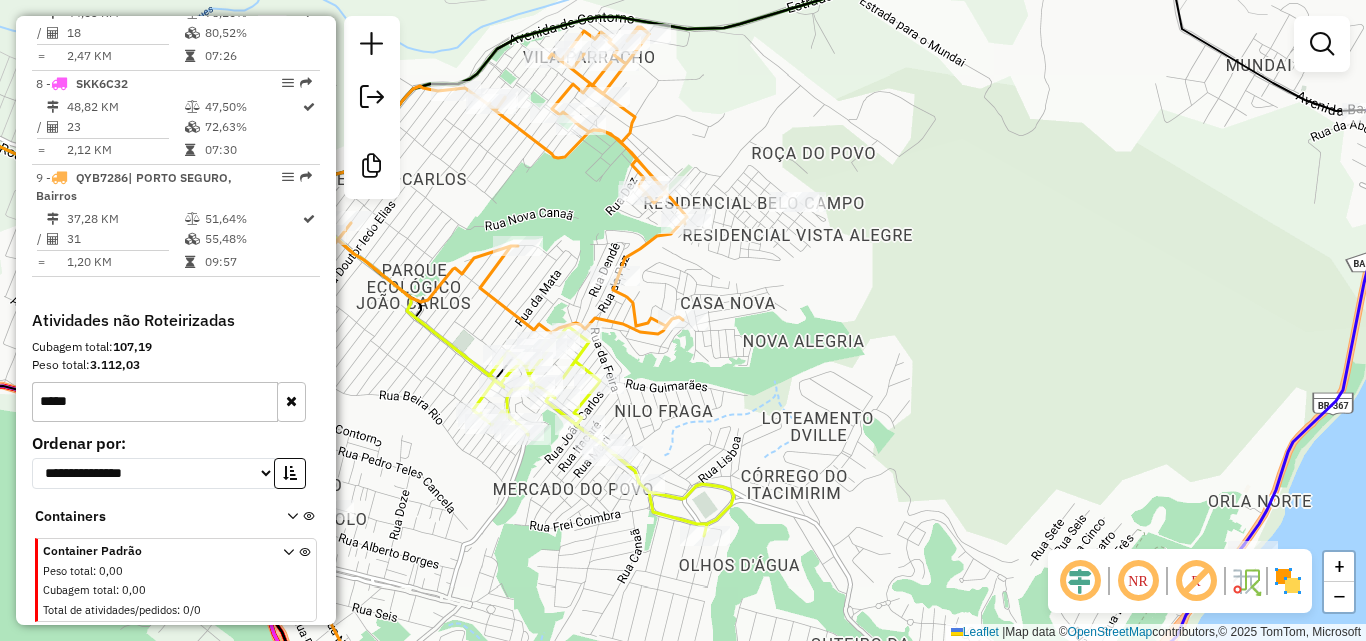drag, startPoint x: 873, startPoint y: 404, endPoint x: 1010, endPoint y: 219, distance: 230.20425 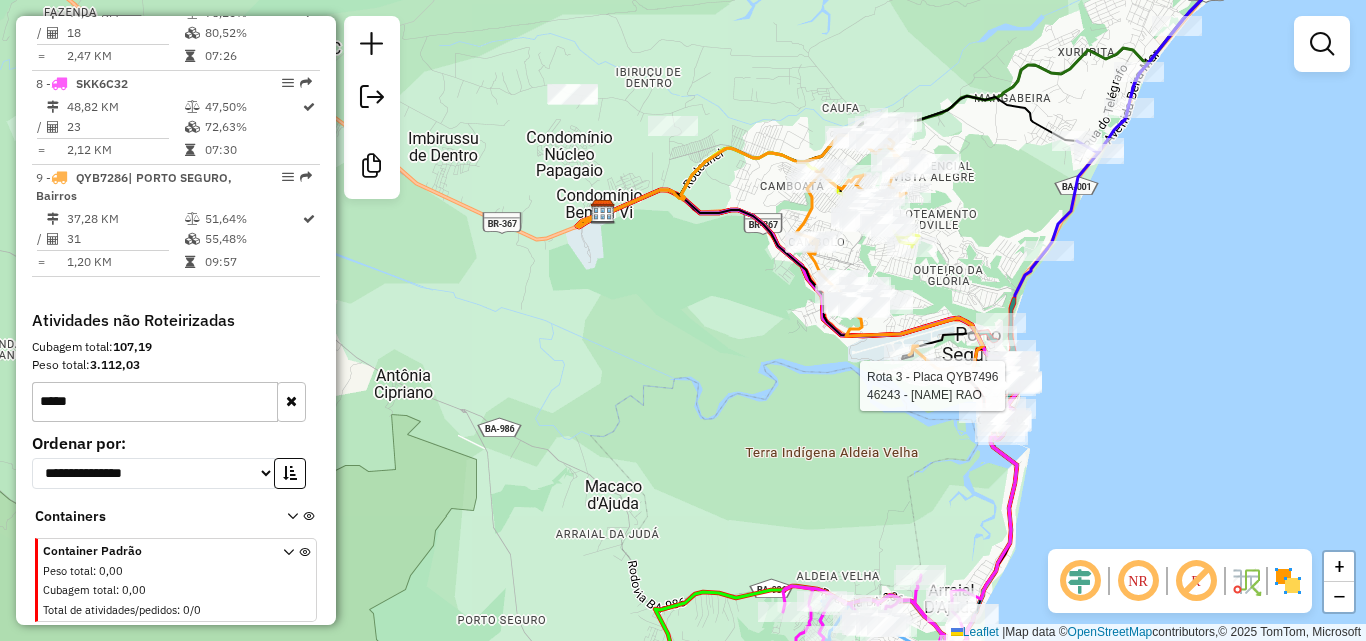 select on "**********" 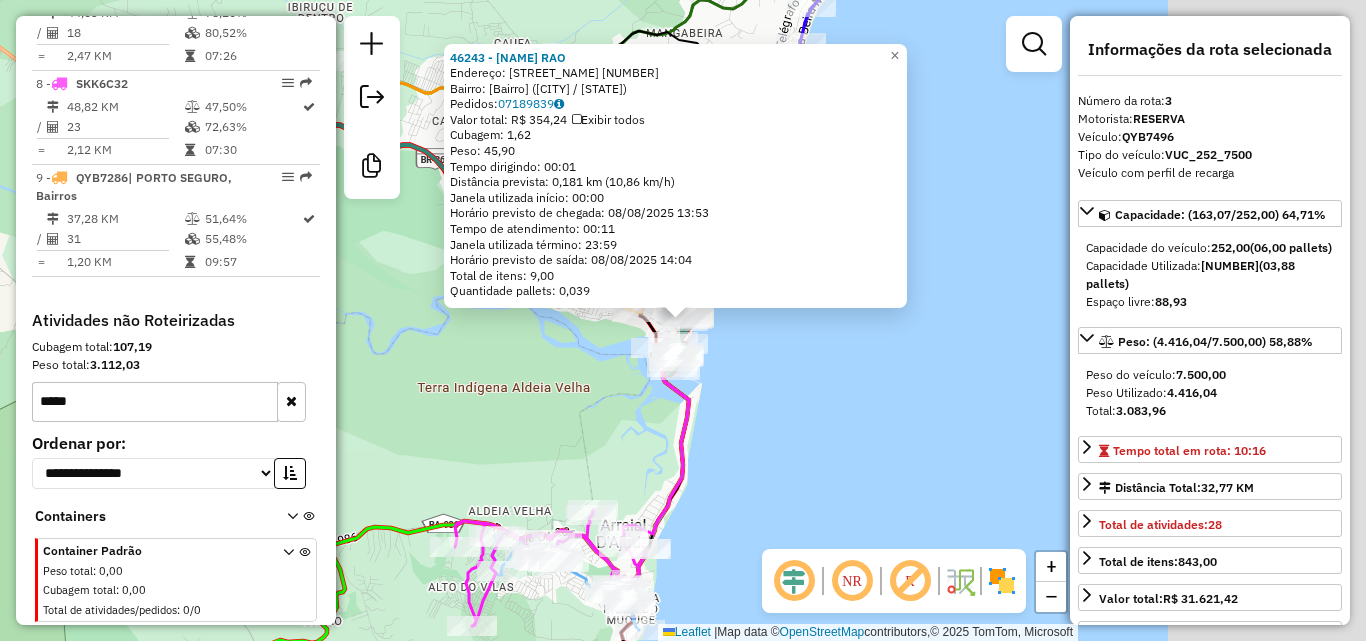 scroll, scrollTop: 952, scrollLeft: 0, axis: vertical 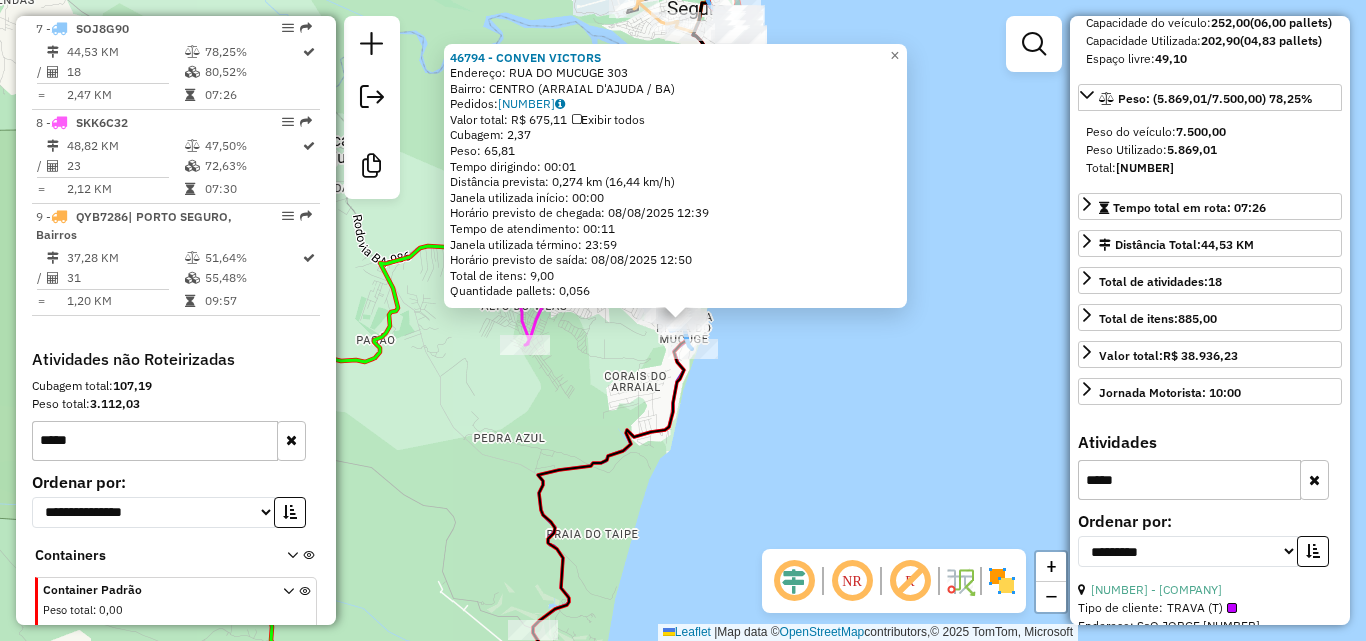 click on "46794 - [NAME]  Endereço:  [STREET_NAME] [NUMBER]   Bairro: [Bairro] ([CITY] / [STATE])   Pedidos:  [ORDER_ID]   Valor total: [CURRENCY] [PRICE]   Exibir todos   Cubagem: [CUBAGE]  Peso: [WEIGHT]  Tempo dirigindo: [TIME]   Distância prevista: [DISTANCE] km ([SPEED])   Janela utilizada início: [TIME]   Horário previsto de chegada: [DATE] [TIME]   Tempo de atendimento: [TIME]   Janela utilizada término: [TIME]   Horário previsto de saída: [DATE] [TIME]   Total de itens: [ITEMS]   Quantidade pallets: [PALLETS]  × Janela de atendimento Grade de atendimento Capacidade Transportadoras Veículos Cliente Pedidos  Rotas Selecione os dias de semana para filtrar as janelas de atendimento  Seg   Ter   Qua   Qui   Sex   Sáb   Dom  Informe o período da janela de atendimento: De: Até:  Filtrar exatamente a janela do cliente  Considerar janela de atendimento padrão  Selecione os dias de semana para filtrar as grades de atendimento  Seg   Ter   Qua   Qui   Sex   Sáb   Dom   Considerar clientes sem dia de atendimento cadastrado  De:" 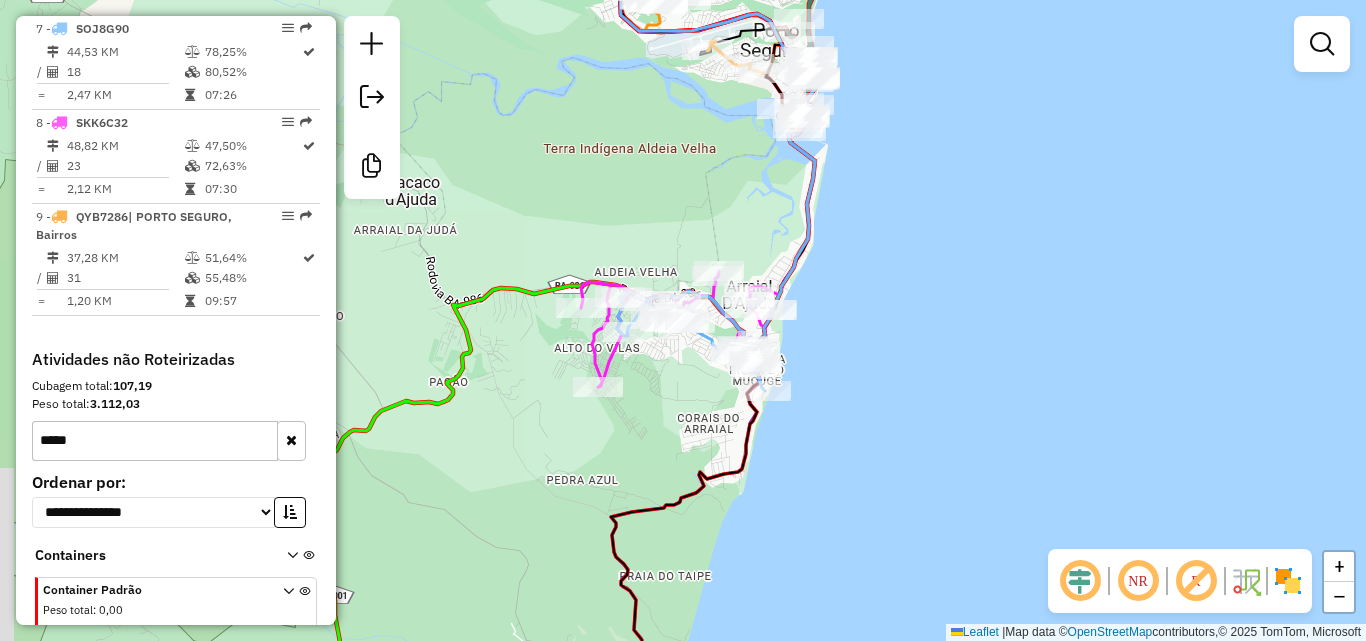 drag, startPoint x: 575, startPoint y: 374, endPoint x: 667, endPoint y: 446, distance: 116.82465 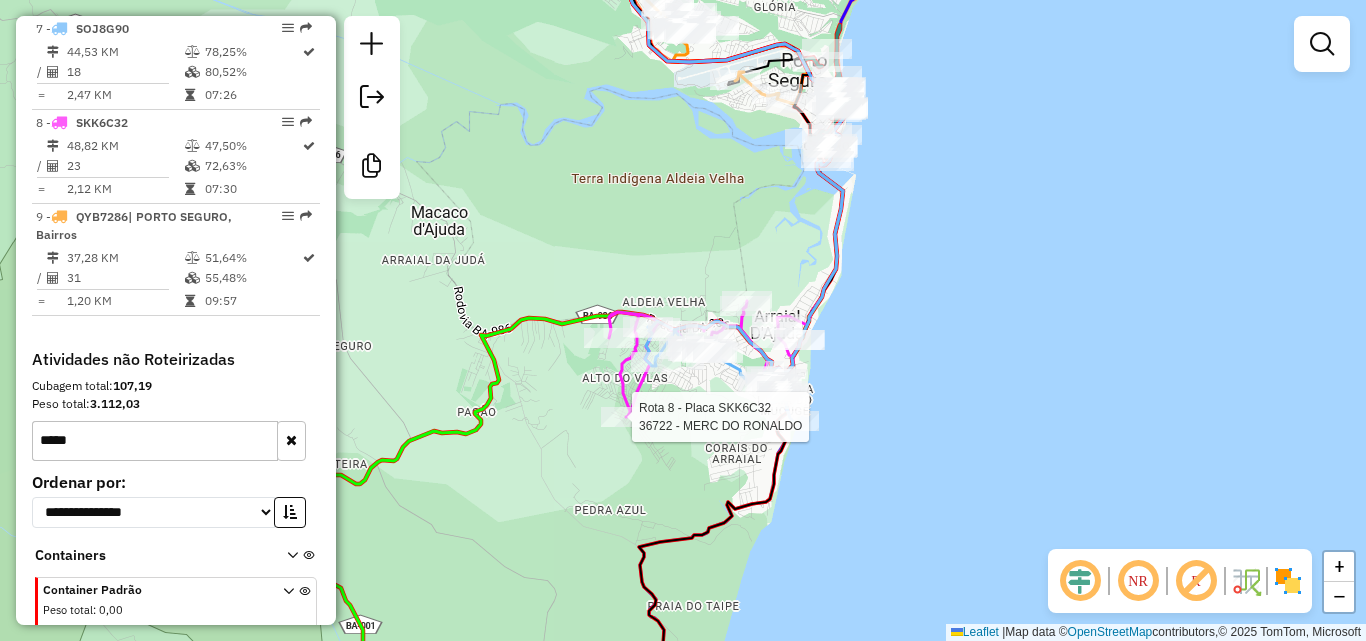 scroll, scrollTop: 1385, scrollLeft: 0, axis: vertical 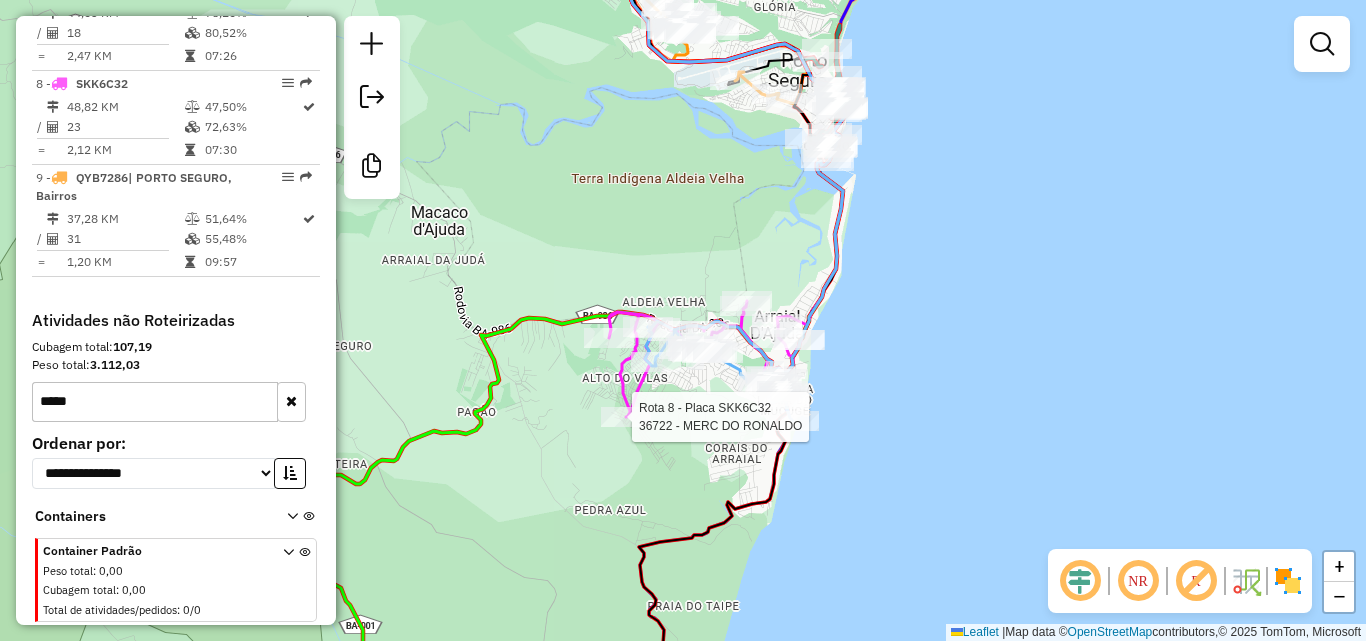 select on "**********" 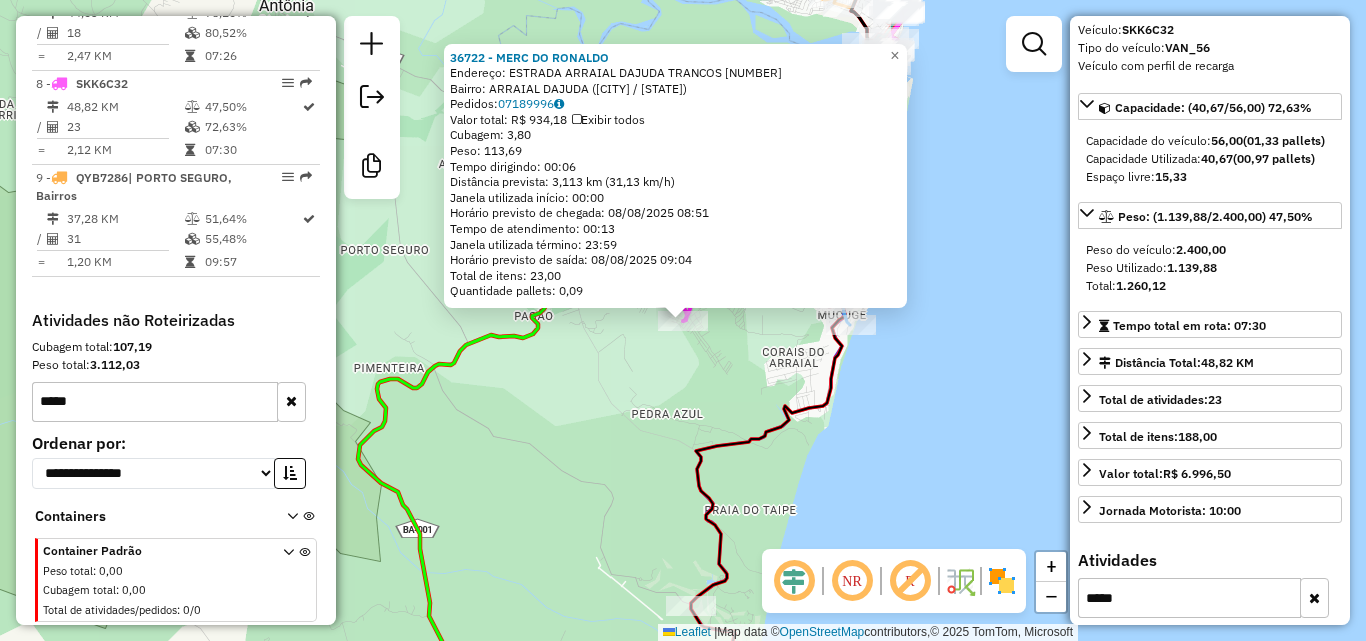 scroll, scrollTop: 207, scrollLeft: 0, axis: vertical 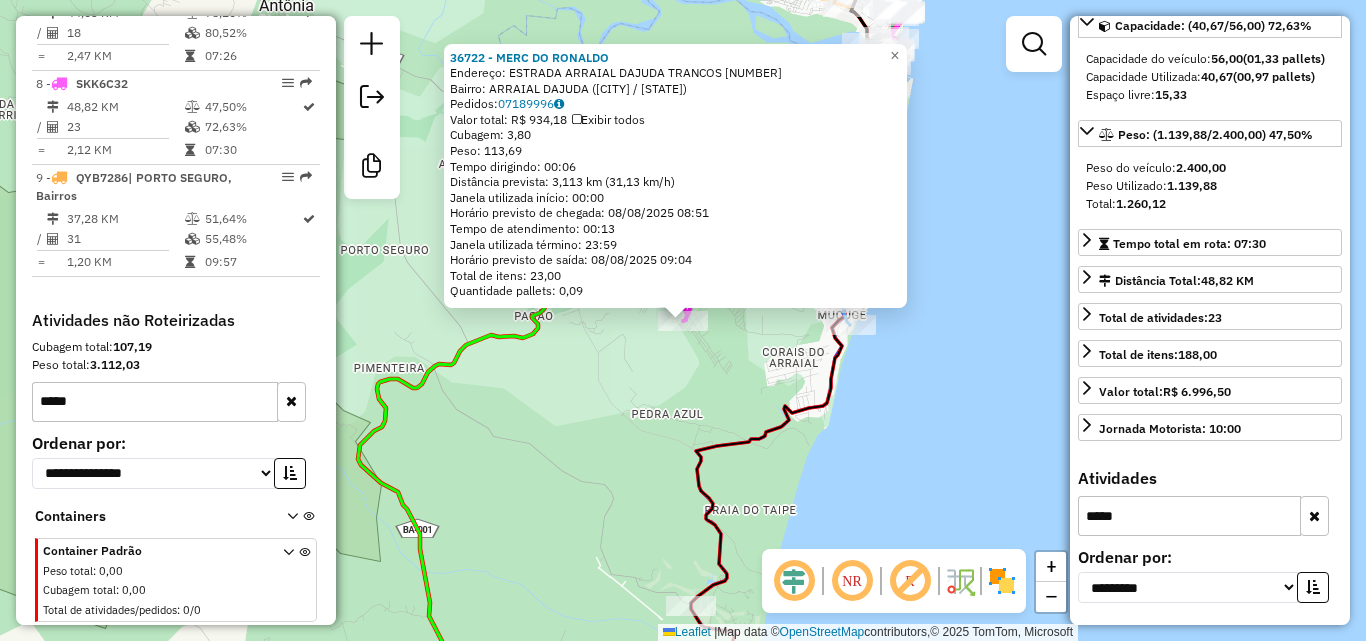 click on "36722 - [NAME]  Endereço:  [STREET_NAME] [NUMBER]   Bairro: [Bairro] ([CITY] / [STATE])   Pedidos:  [ORDER_ID]   Valor total: [CURRENCY] [PRICE]   Exibir todos   Cubagem: [CUBAGE]  Peso: [WEIGHT]  Tempo dirigindo: [TIME]   Distância prevista: [DISTANCE] km ([SPEED])   Janela utilizada início: [TIME]   Horário previsto de chegada: [DATE] [TIME]   Tempo de atendimento: [TIME]   Janela utilizada término: [TIME]   Horário previsto de saída: [DATE] [TIME]   Total de itens: [ITEMS]   Quantidade pallets: [PALLETS]  × Janela de atendimento Grade de atendimento Capacidade Transportadoras Veículos Cliente Pedidos  Rotas Selecione os dias de semana para filtrar as janelas de atendimento  Seg   Ter   Qua   Qui   Sex   Sáb   Dom  Informe o período da janela de atendimento: De: Até:  Filtrar exatamente a janela do cliente  Considerar janela de atendimento padrão  Selecione os dias de semana para filtrar as grades de atendimento  Seg   Ter   Qua   Qui   Sex   Sáb   Dom   Peso mínimo:   Peso máximo:   De:" 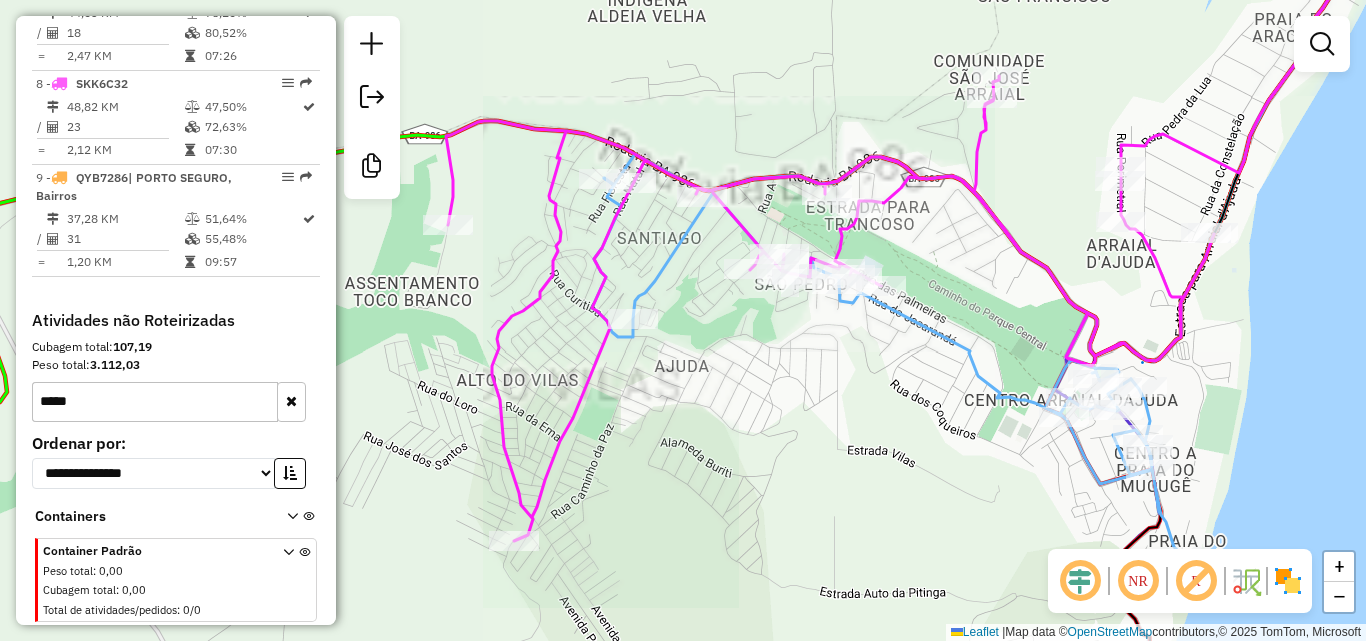 drag, startPoint x: 749, startPoint y: 132, endPoint x: 665, endPoint y: 550, distance: 426.35666 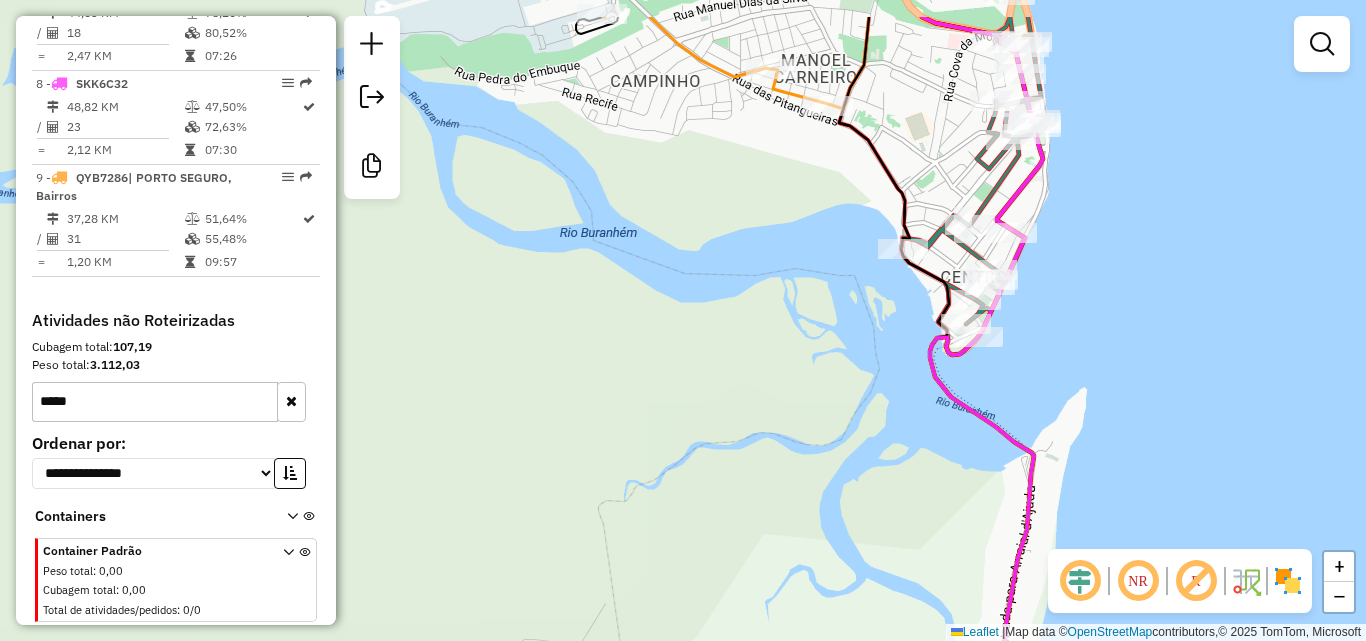 drag, startPoint x: 761, startPoint y: 390, endPoint x: 664, endPoint y: 467, distance: 123.84668 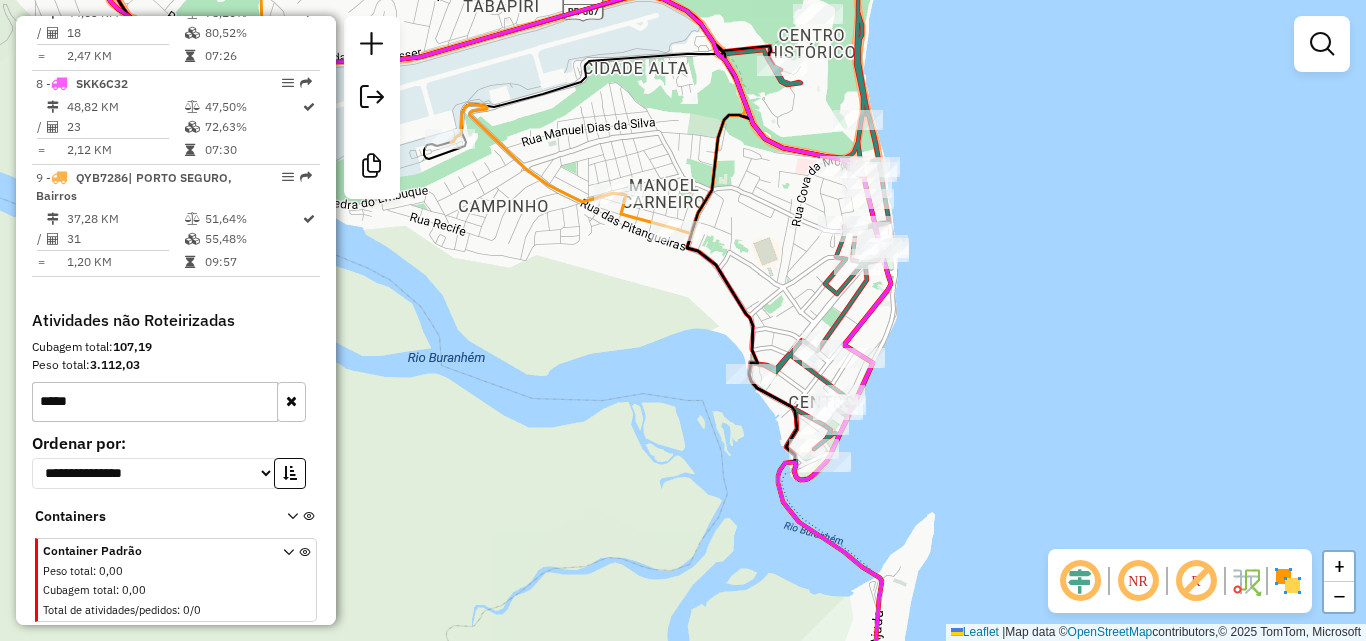 click on "Janela de atendimento Grade de atendimento Capacidade Transportadoras Veículos Cliente Pedidos  Rotas Selecione os dias de semana para filtrar as janelas de atendimento  Seg   Ter   Qua   Qui   Sex   Sáb   Dom  Informe o período da janela de atendimento: De: Até:  Filtrar exatamente a janela do cliente  Considerar janela de atendimento padrão  Selecione os dias de semana para filtrar as grades de atendimento  Seg   Ter   Qua   Qui   Sex   Sáb   Dom   Considerar clientes sem dia de atendimento cadastrado  Clientes fora do dia de atendimento selecionado Filtrar as atividades entre os valores definidos abaixo:  Peso mínimo:   Peso máximo:   Cubagem mínima:   Cubagem máxima:   De:   Até:  Filtrar as atividades entre o tempo de atendimento definido abaixo:  De:   Até:   Considerar capacidade total dos clientes não roteirizados Transportadora: Selecione um ou mais itens Tipo de veículo: Selecione um ou mais itens Veículo: Selecione um ou mais itens Motorista: Selecione um ou mais itens Nome: Rótulo:" 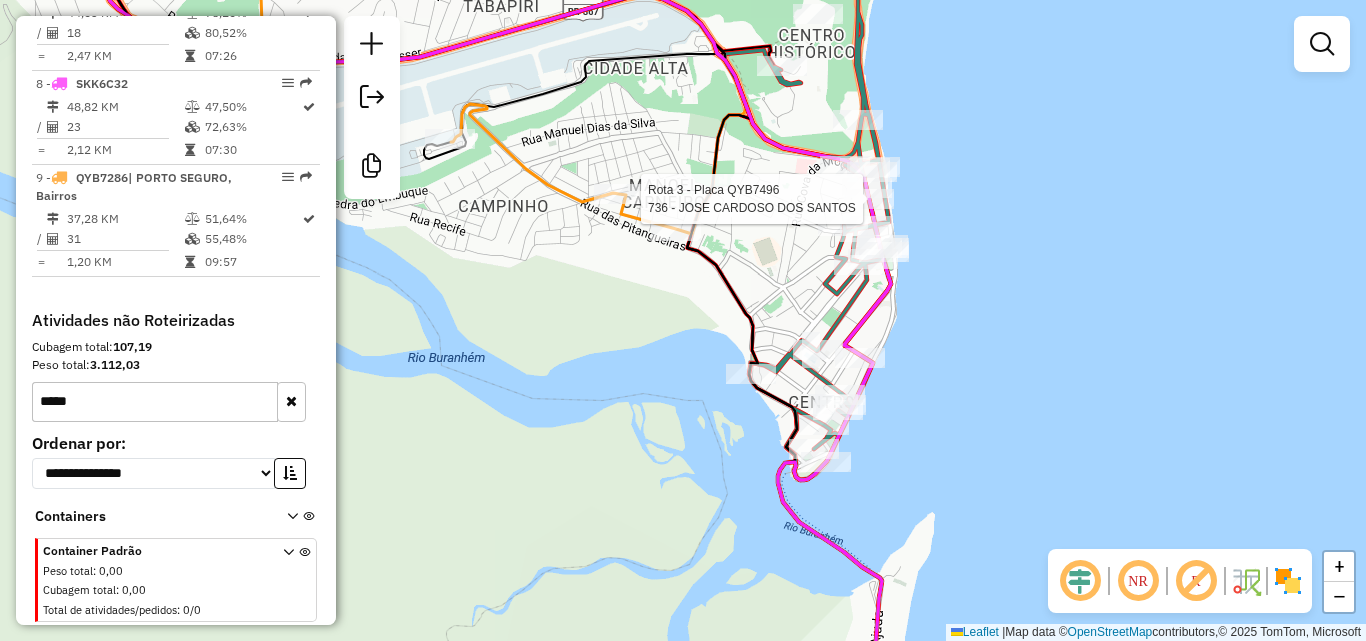click 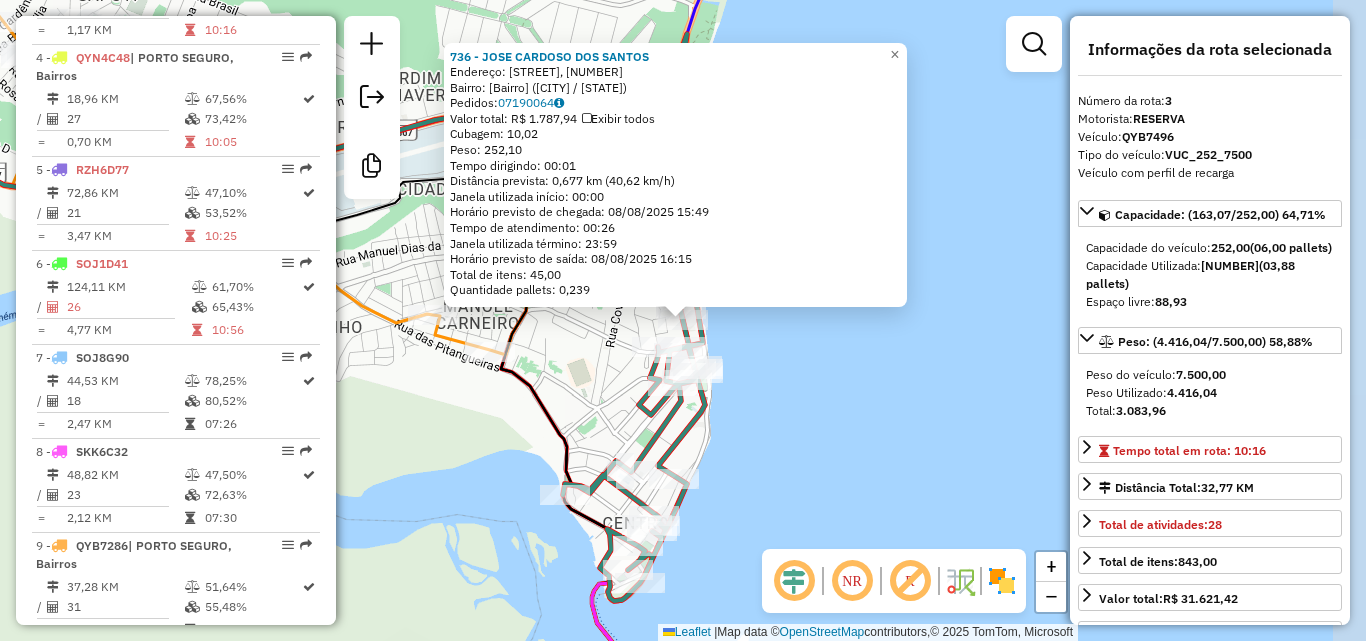 scroll, scrollTop: 952, scrollLeft: 0, axis: vertical 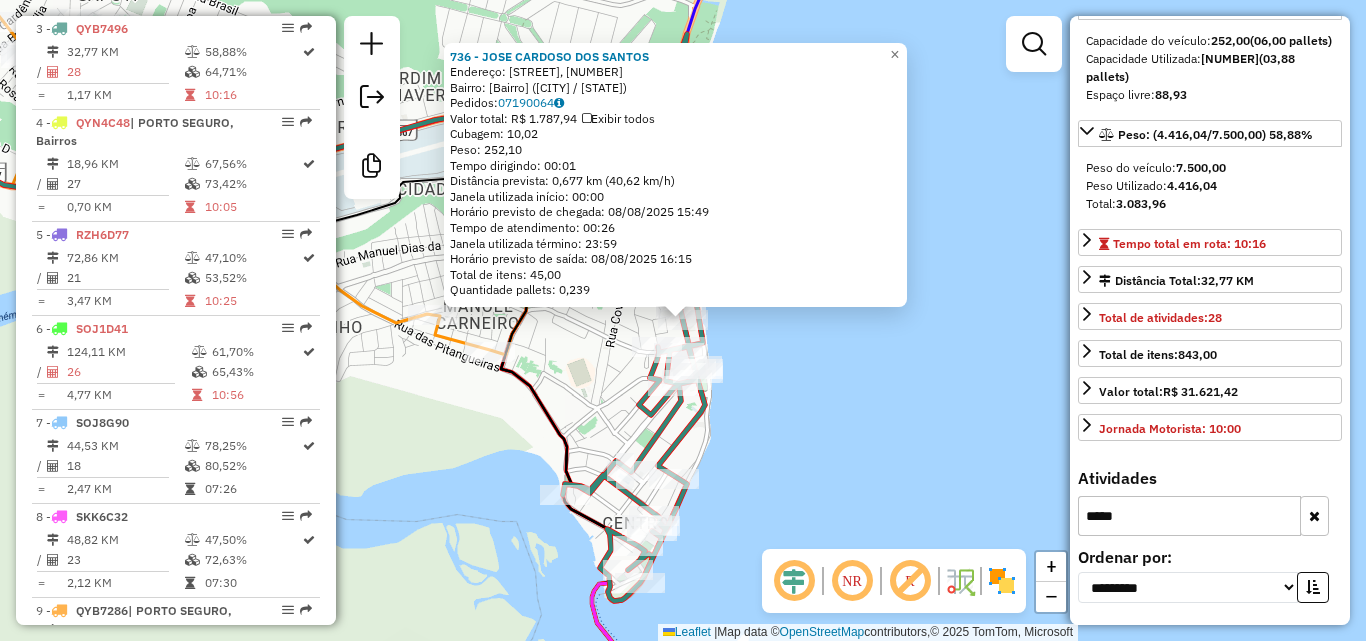 click on "[NUMBER] - [NAME] Endereço: [STREET], [NUMBER] Bairro: [BAIRRO] ([CITY] / [STATE]) Pedidos: [NUMBER] Valor total: R$ [PRICE] Exibir todos Cubagem: [NUMBER] Peso: [NUMBER] Tempo dirigindo: 00:01 Distância prevista: [NUMBER] km ([NUMBER] km/h) Janela utilizada início: 00:00 Horário previsto de chegada: [DATE] [TIME] Tempo de atendimento: 00:26 Janela utilizada término: 23:59 Horário previsto de saída: [DATE] [TIME] Total de itens: [NUMBER] Quantidade pallets: [NUMBER] × Janela de atendimento Grade de atendimento Capacidade Transportadoras Veículos Cliente Pedidos Rotas Selecione os dias de semana para filtrar as janelas de atendimento Seg Ter Qua Qui Sex Sáb Dom Informe o período da janela de atendimento: De: Até: Filtrar exatamente a janela do cliente Considerar janela de atendimento padrão Selecione os dias de semana para filtrar as grades de atendimento Seg Ter Qua Qui Sex Sáb Dom De: +" 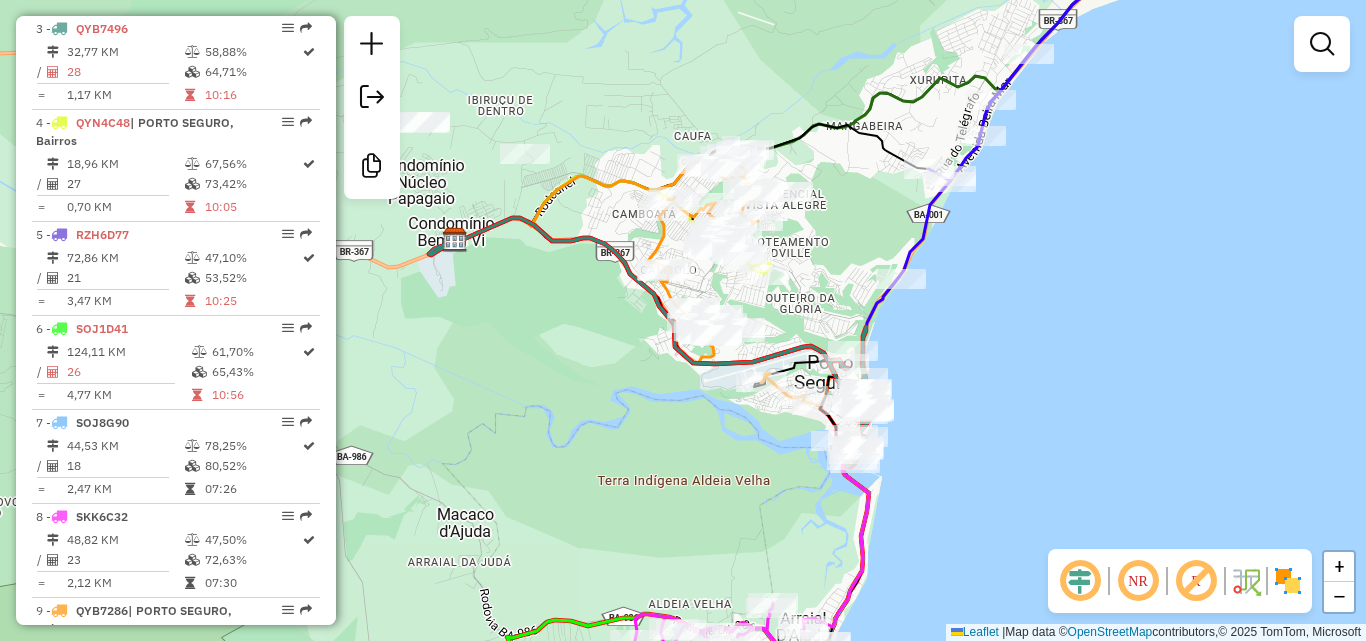 drag, startPoint x: 1048, startPoint y: 267, endPoint x: 1018, endPoint y: 409, distance: 145.13441 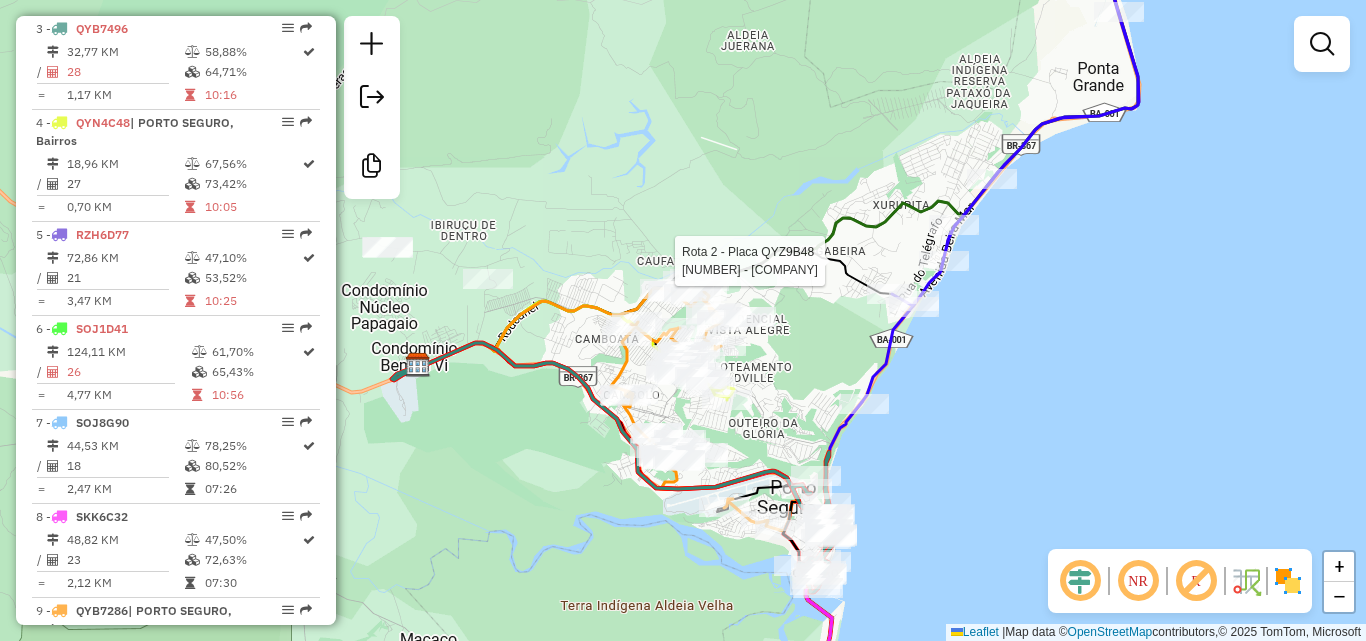 click 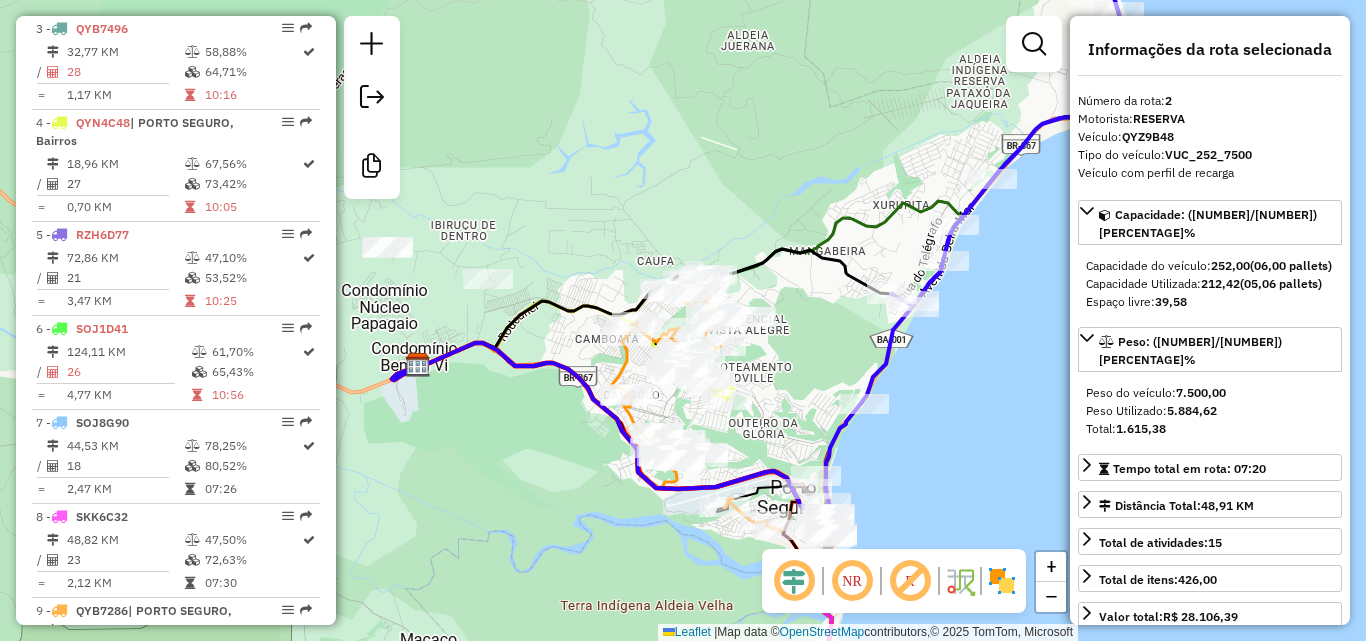 scroll, scrollTop: 858, scrollLeft: 0, axis: vertical 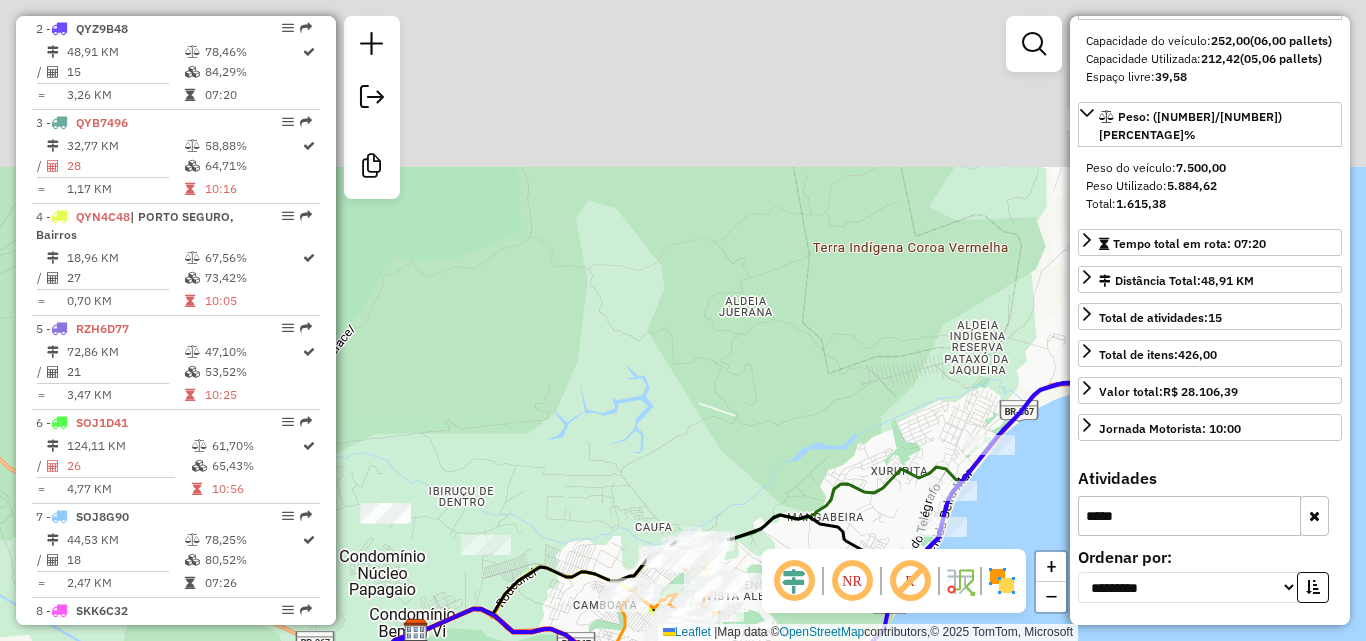 drag, startPoint x: 819, startPoint y: 129, endPoint x: 763, endPoint y: 622, distance: 496.17032 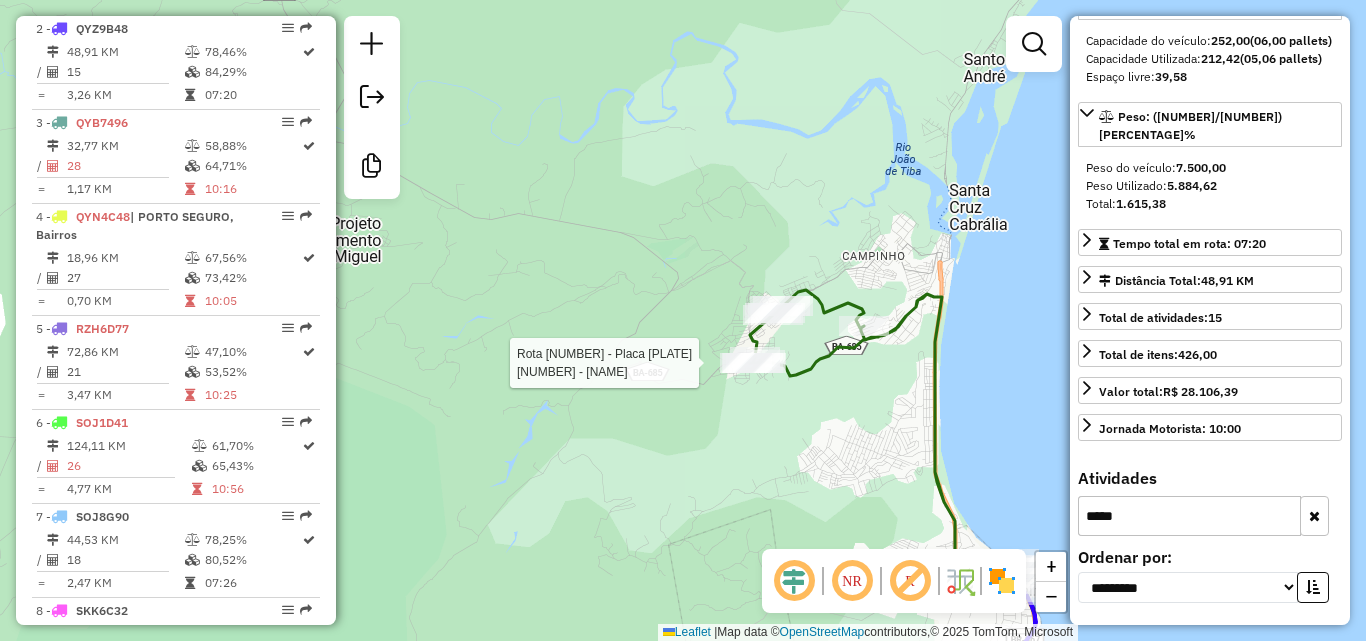 click 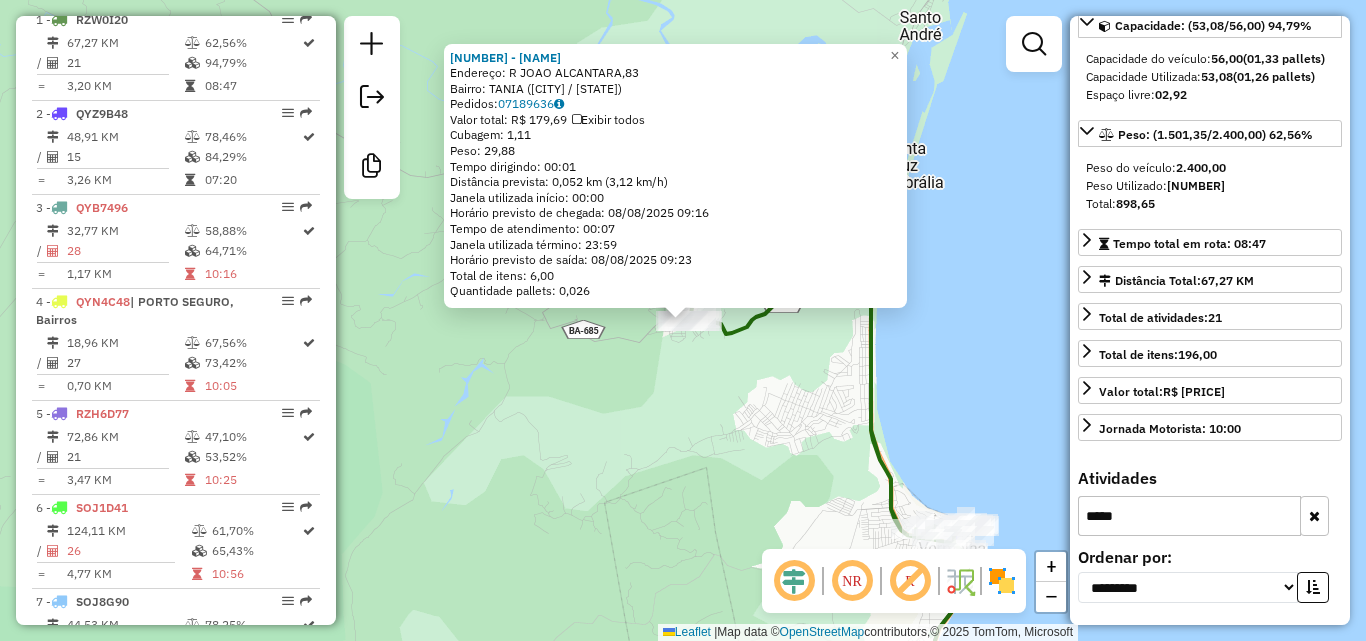 scroll, scrollTop: 764, scrollLeft: 0, axis: vertical 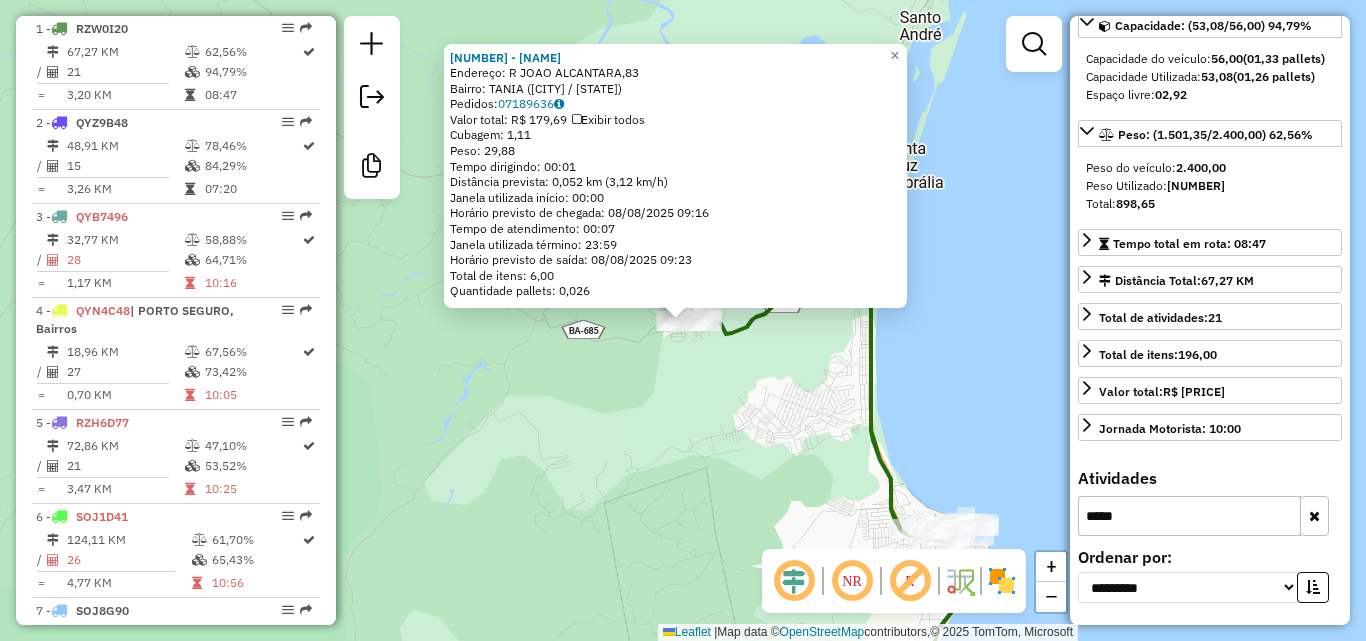 drag, startPoint x: 644, startPoint y: 447, endPoint x: 872, endPoint y: 237, distance: 309.97418 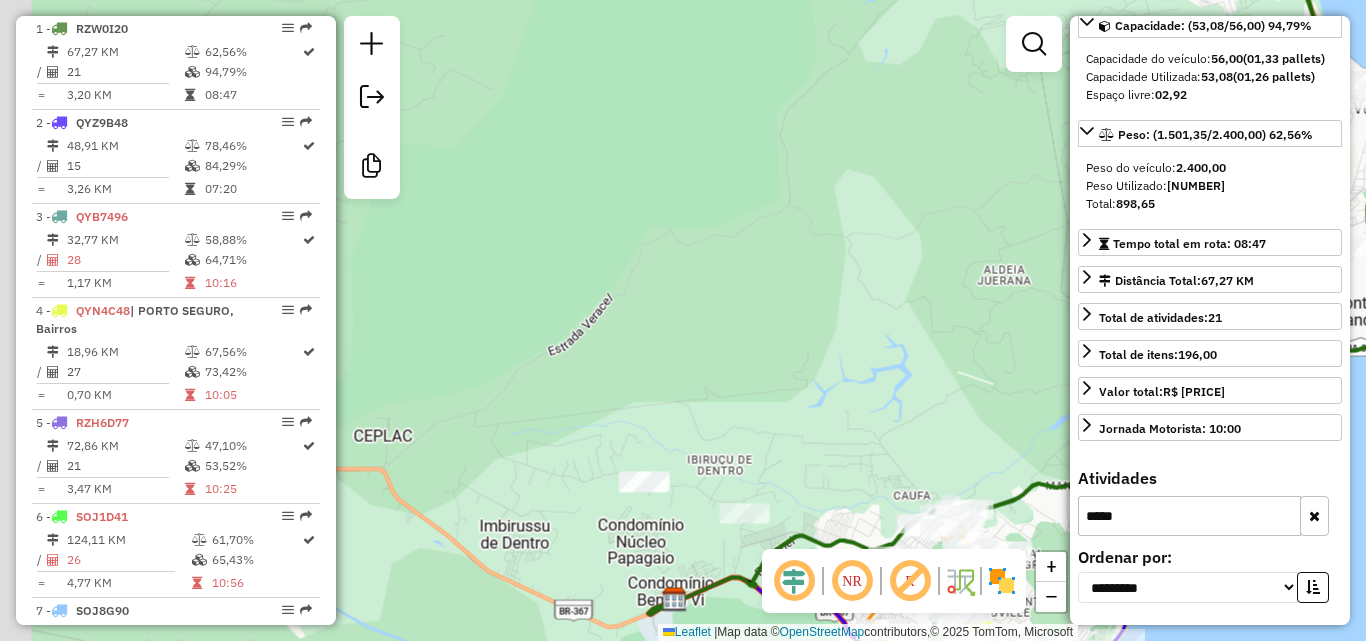 drag, startPoint x: 772, startPoint y: 385, endPoint x: 774, endPoint y: 209, distance: 176.01137 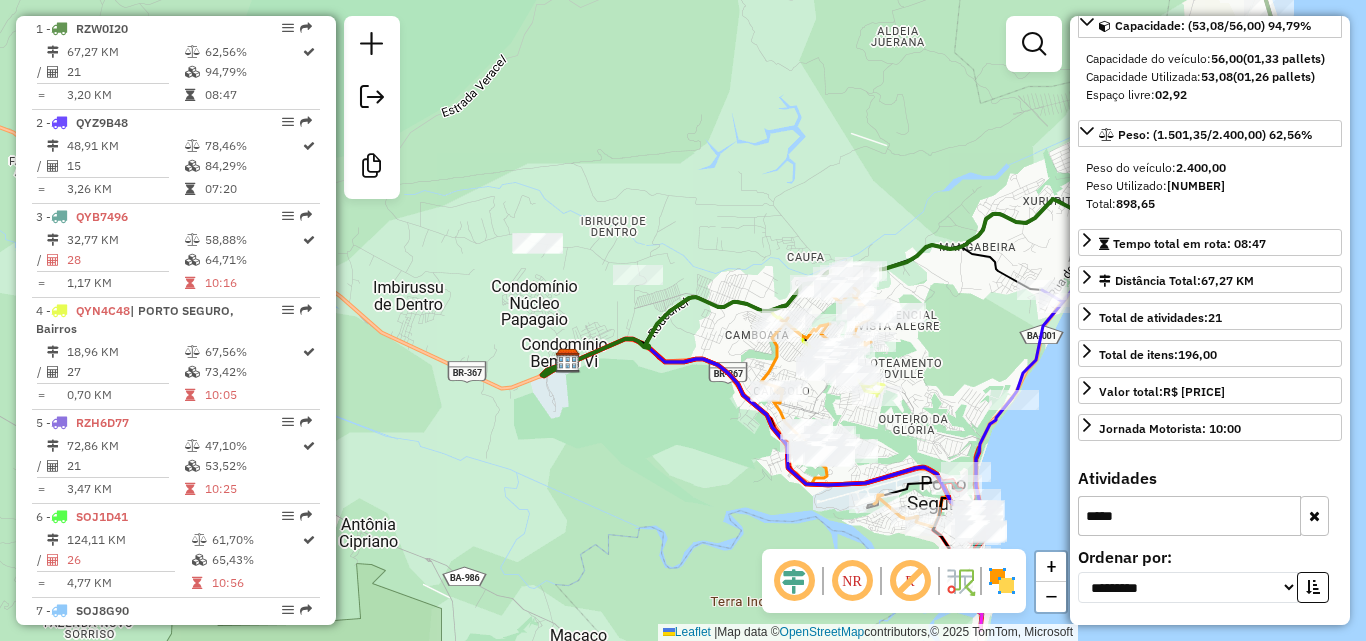 drag, startPoint x: 857, startPoint y: 229, endPoint x: 814, endPoint y: 195, distance: 54.81788 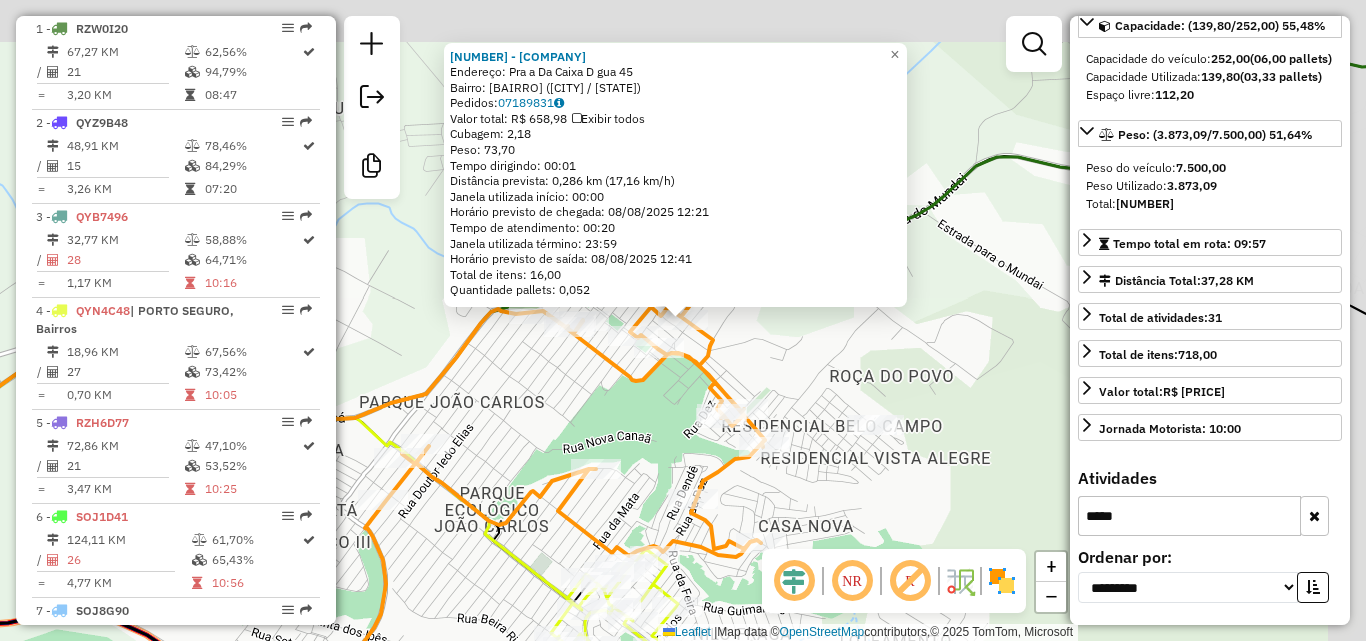 scroll, scrollTop: 225, scrollLeft: 0, axis: vertical 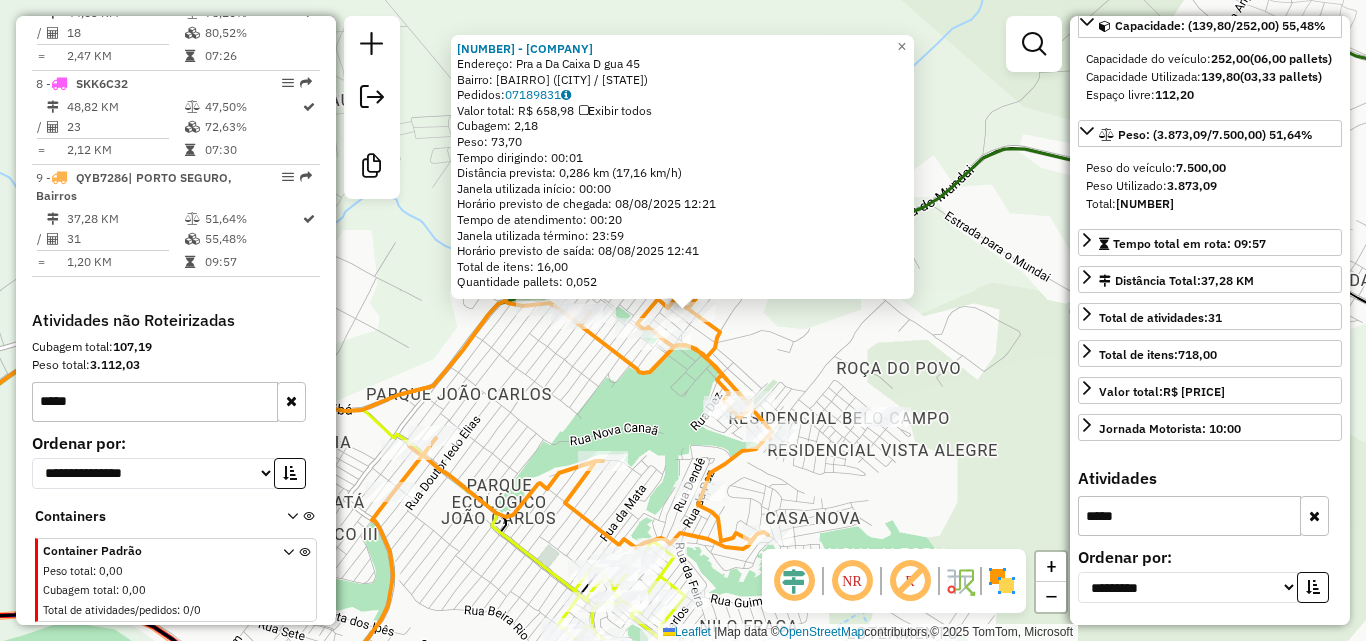 drag, startPoint x: 836, startPoint y: 471, endPoint x: 888, endPoint y: 304, distance: 174.90855 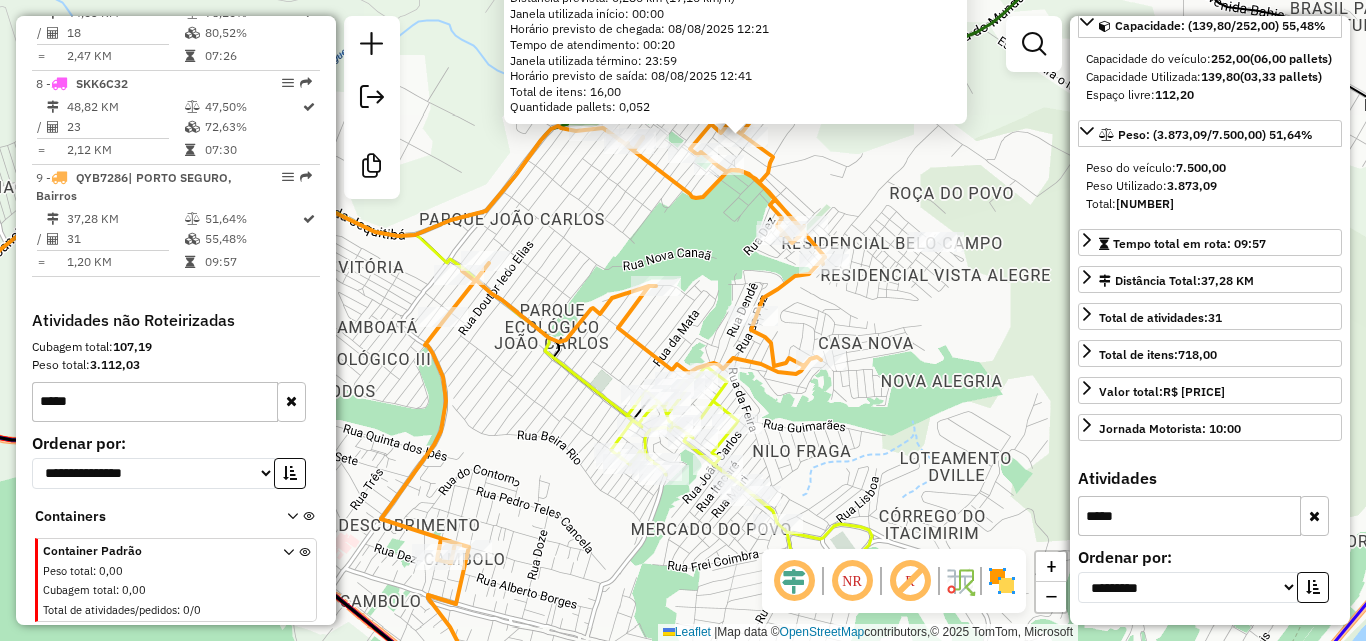 click 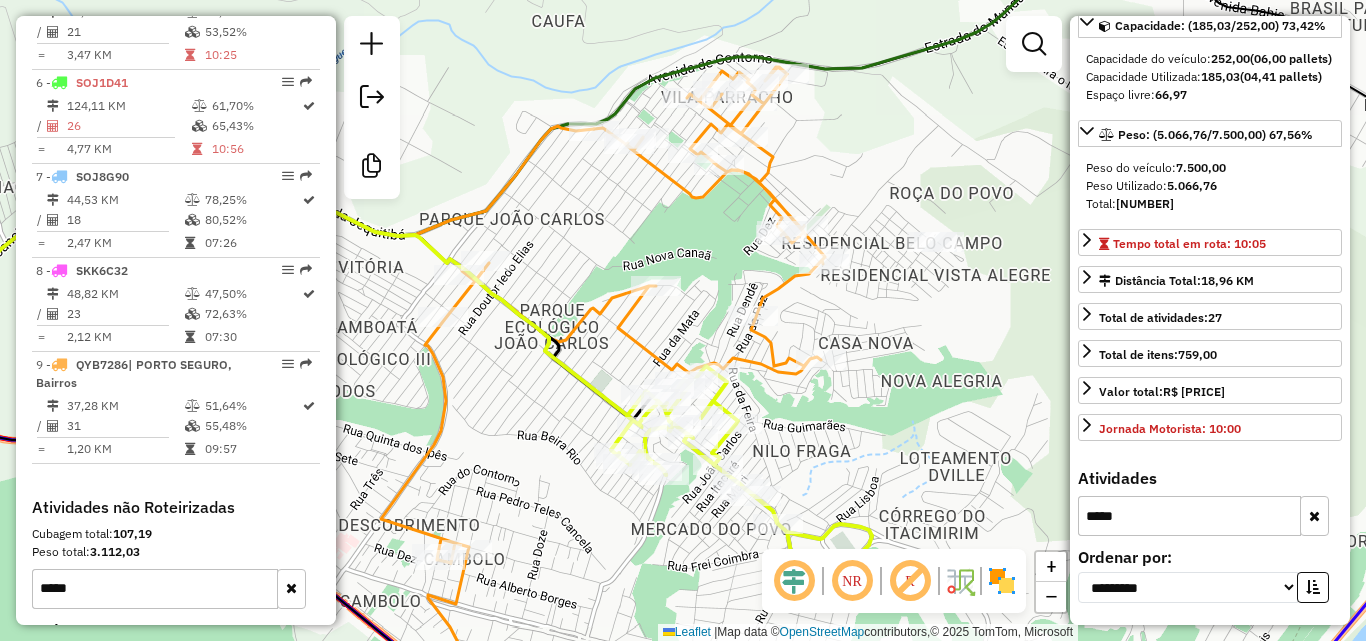 scroll, scrollTop: 1046, scrollLeft: 0, axis: vertical 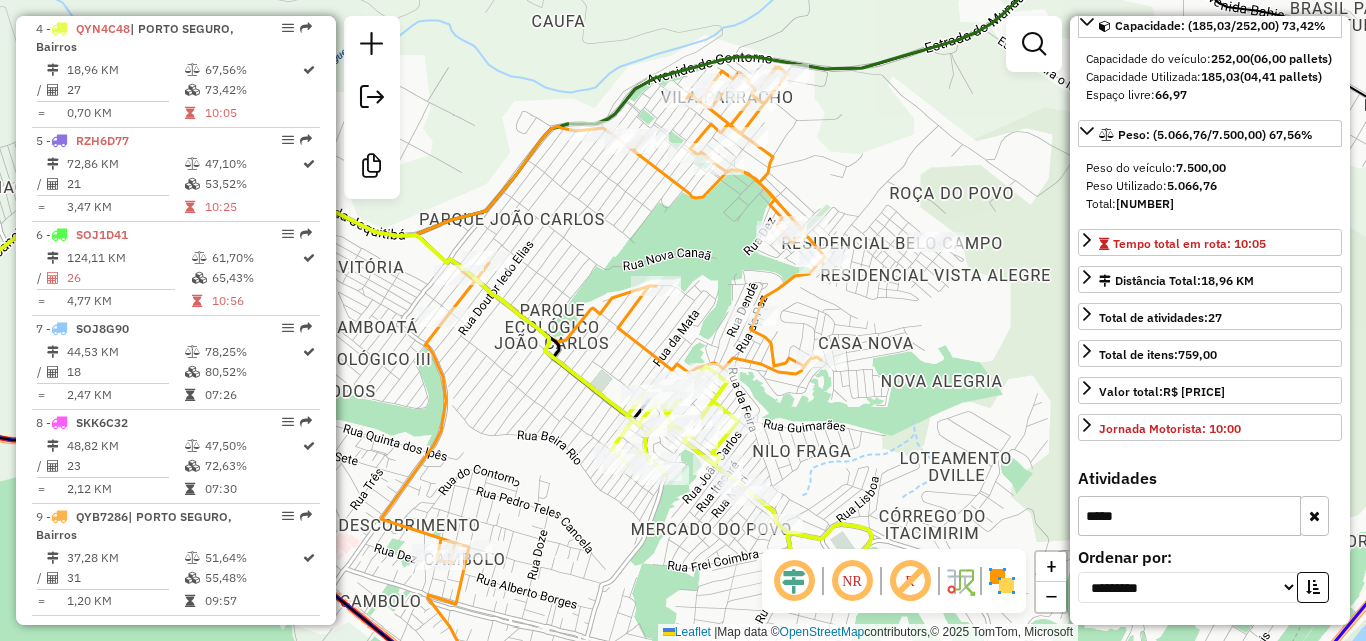 drag, startPoint x: 805, startPoint y: 428, endPoint x: 753, endPoint y: 43, distance: 388.49582 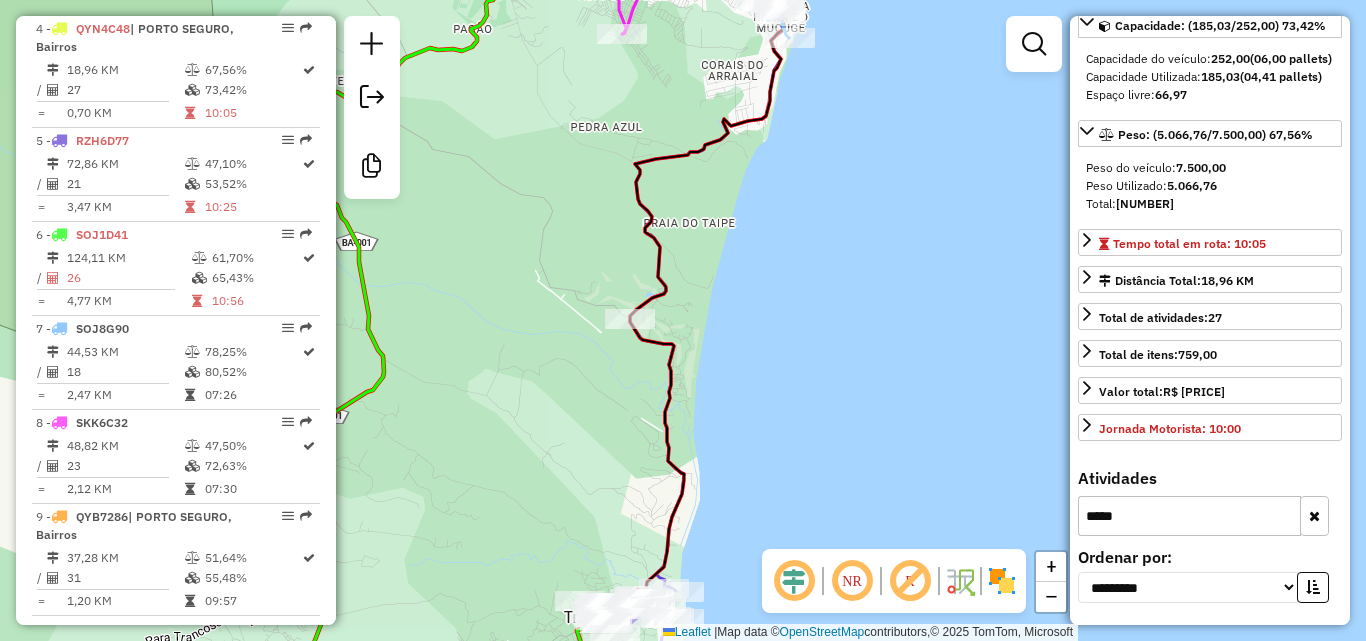 drag, startPoint x: 673, startPoint y: 157, endPoint x: 727, endPoint y: -9, distance: 174.56232 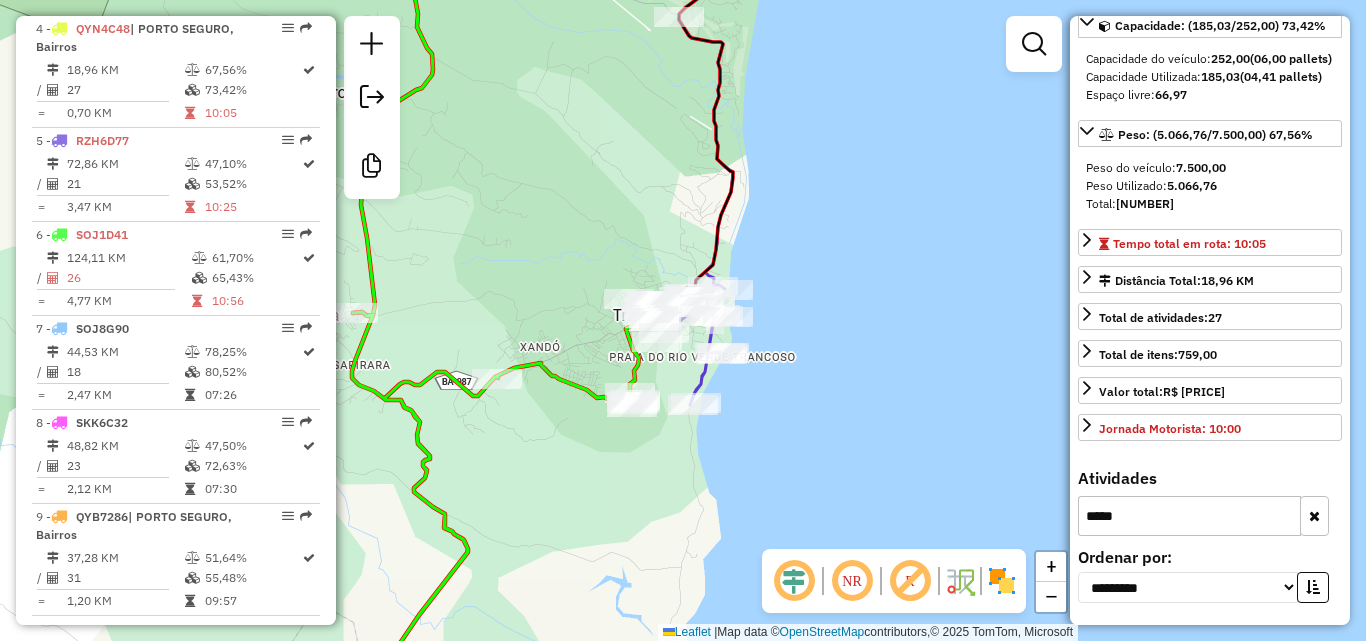 drag, startPoint x: 710, startPoint y: 282, endPoint x: 754, endPoint y: 224, distance: 72.8011 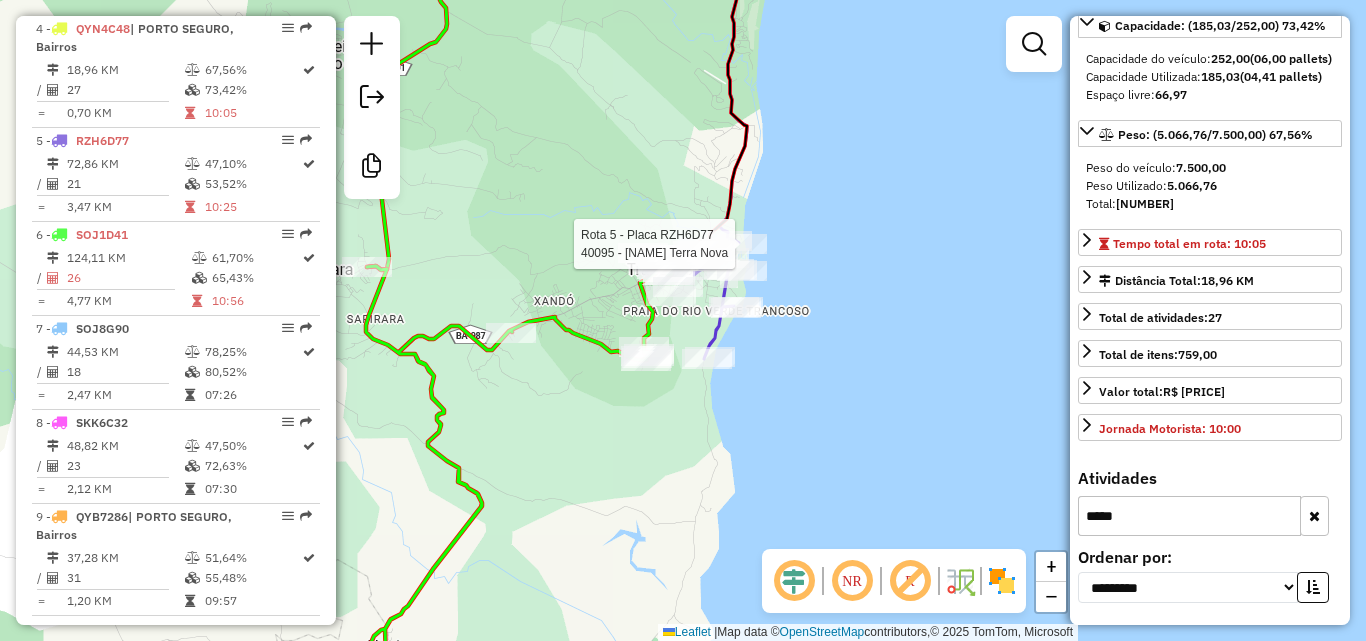 scroll, scrollTop: 207, scrollLeft: 0, axis: vertical 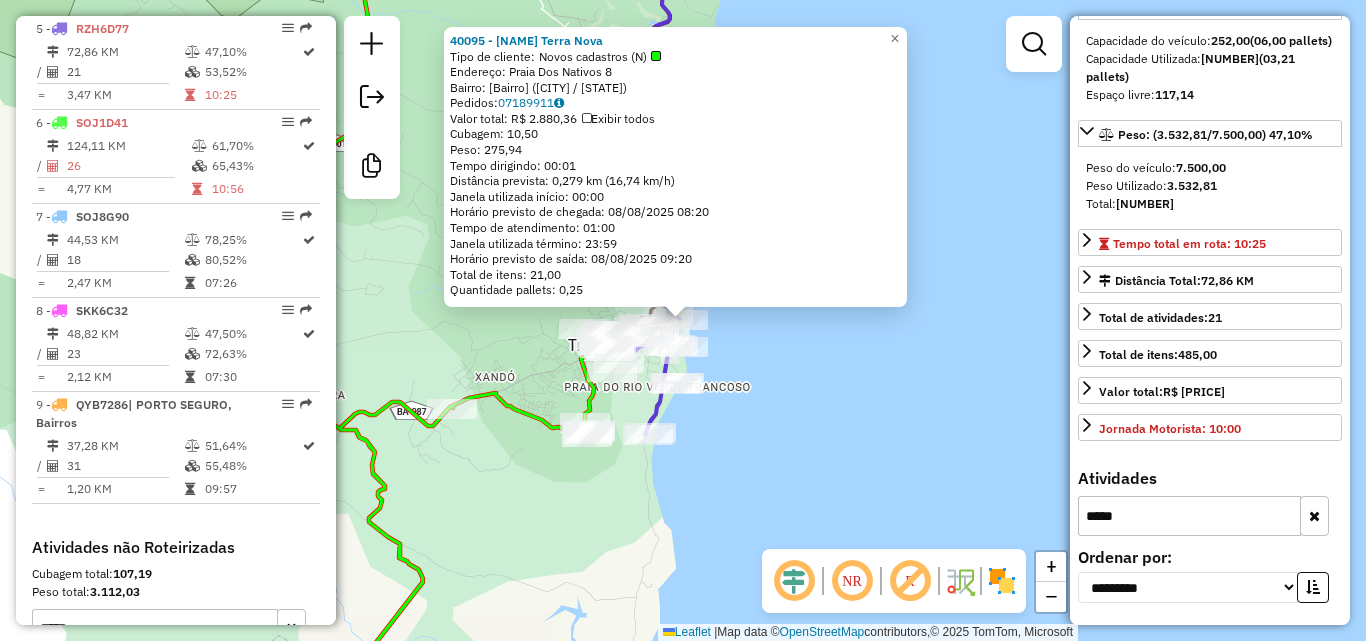click on "Endereço: [STREET] [NUMBER] Bairro: [BAIRRO] ([CITY] / [STATE]) Pedidos: [NUMBER] Valor total: R$ [PRICE] Exibir todos Cubagem: [NUMBER] Peso: [NUMBER] Tempo dirigindo: 00:01 Distância prevista: [NUMBER] km ([NUMBER] km/h) Janela utilizada início: 00:00 Horário previsto de chegada: [DATE] [TIME] Tempo de atendimento: 01:00 Janela utilizada término: 23:59 Horário previsto de saída: [DATE] [TIME] Total de itens: [NUMBER] Quantidade pallets: [NUMBER] × Janela de atendimento Grade de atendimento Capacidade Transportadoras Veículos Cliente Pedidos Rotas Selecione os dias de semana para filtrar as janelas de atendimento Seg Ter Qua Qui Sex Sáb Dom Informe o período da janela de atendimento: De: Até: Filtrar exatamente a janela do cliente Considerar janela de atendimento padrão Selecione os dias de semana para filtrar as grades de atendimento Seg Ter Qua Qui Sex Sáb Dom De:" 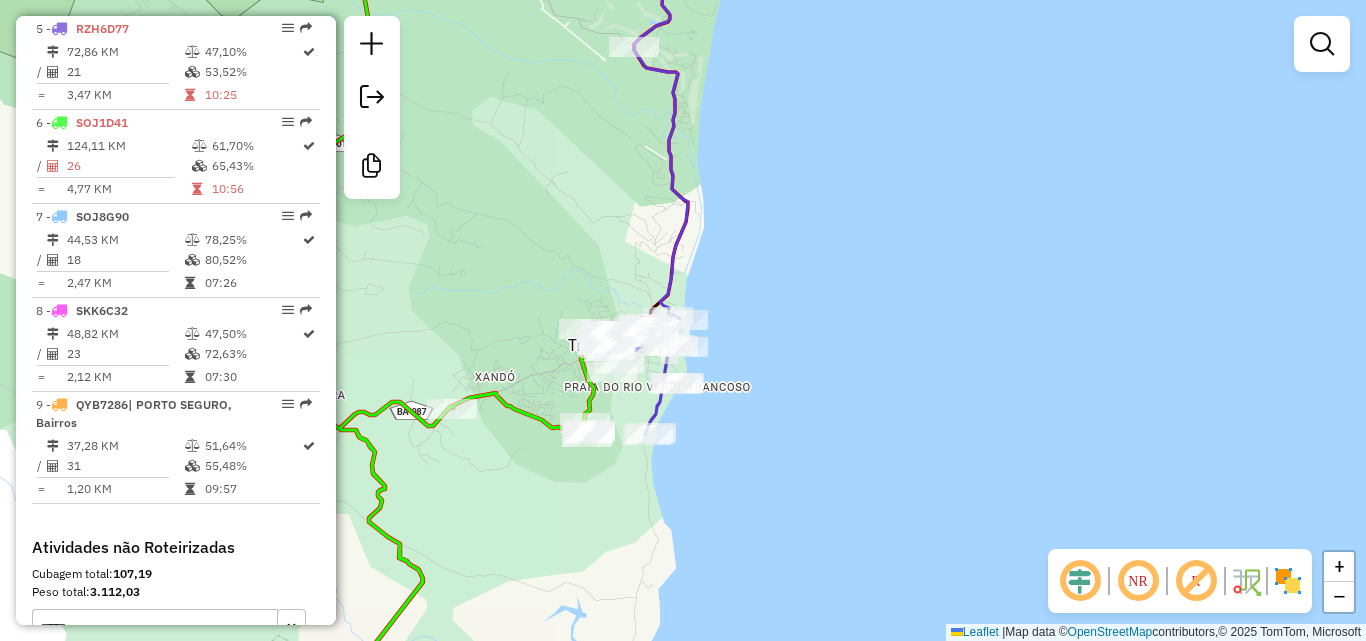 select on "**********" 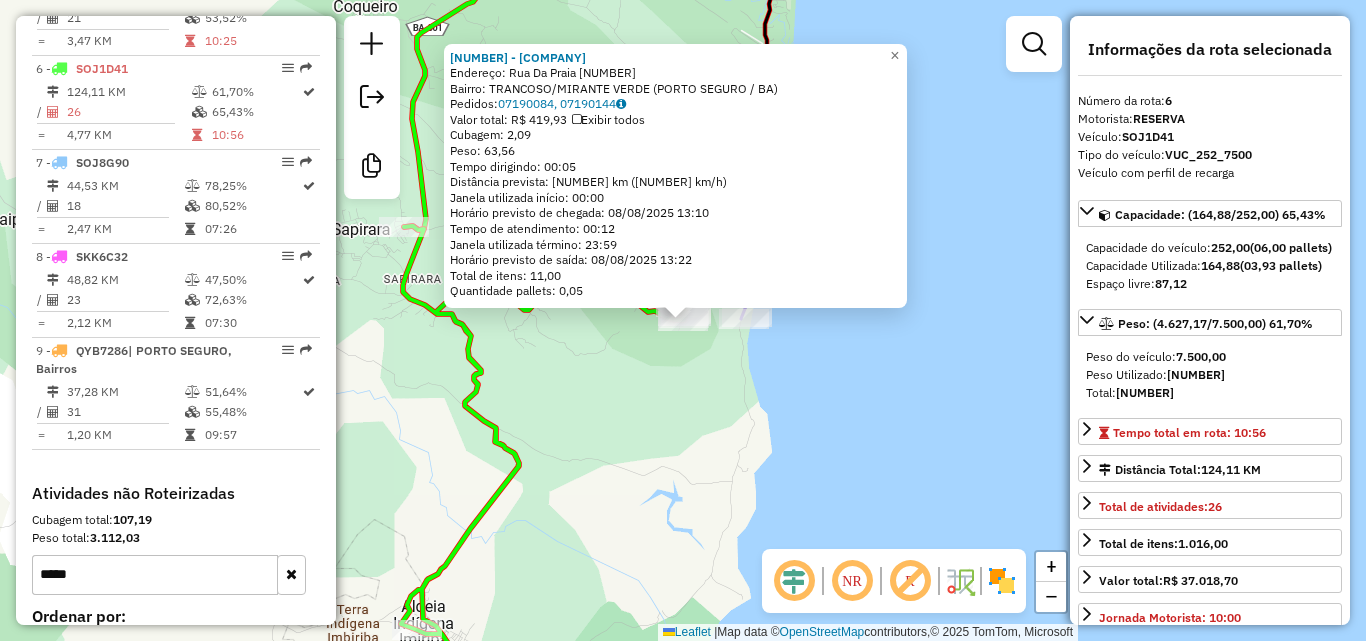 scroll, scrollTop: 1252, scrollLeft: 0, axis: vertical 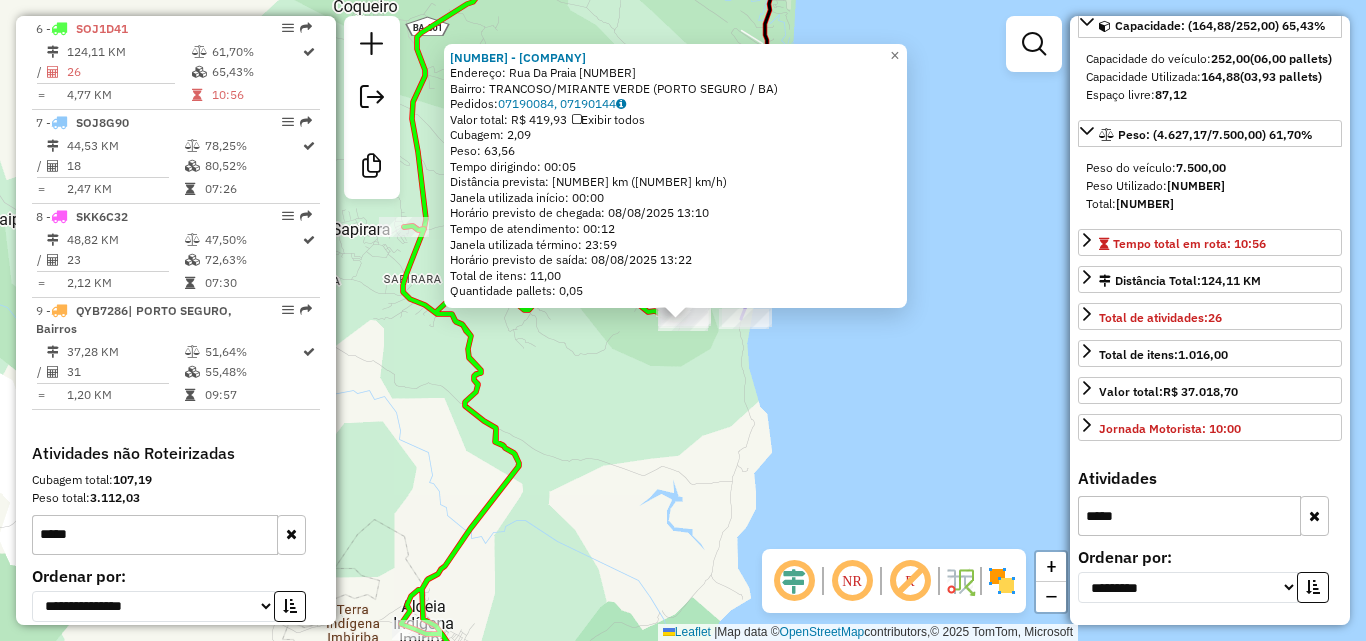 click on "46762 - [NAME]  Endereço:  [STREET_NAME] [NUMBER]   Bairro: [Bairro]/[Bairro] ([CITY] / [STATE])   Pedidos:  [ORDER_ID], [ORDER_ID]   Valor total: [CURRENCY] [PRICE]   Exibir todos   Cubagem: [CUBAGE]  Peso: [WEIGHT]  Tempo dirigindo: [TIME]   Distância prevista: [DISTANCE] km ([SPEED])   Janela utilizada início: [TIME]   Horário previsto de chegada: [DATE] [TIME]   Tempo de atendimento: [TIME]   Janela utilizada término: [TIME]   Horário previsto de saída: [DATE] [TIME]   Total de itens: [ITEMS]   Quantidade pallets: [PALLETS]  × Janela de atendimento Grade de atendimento Capacidade Transportadoras Veículos Cliente Pedidos  Rotas Selecione os dias de semana para filtrar as janelas de atendimento  Seg   Ter   Qua   Qui   Sex   Sáb   Dom  Informe o período da janela de atendimento: De: Até:  Filtrar exatamente a janela do cliente  Considerar janela de atendimento padrão  Selecione os dias de semana para filtrar as grades de atendimento  Seg   Ter   Qua   Qui   Sex   Sáb   Dom   Peso mínimo:   Peso máximo:  +" 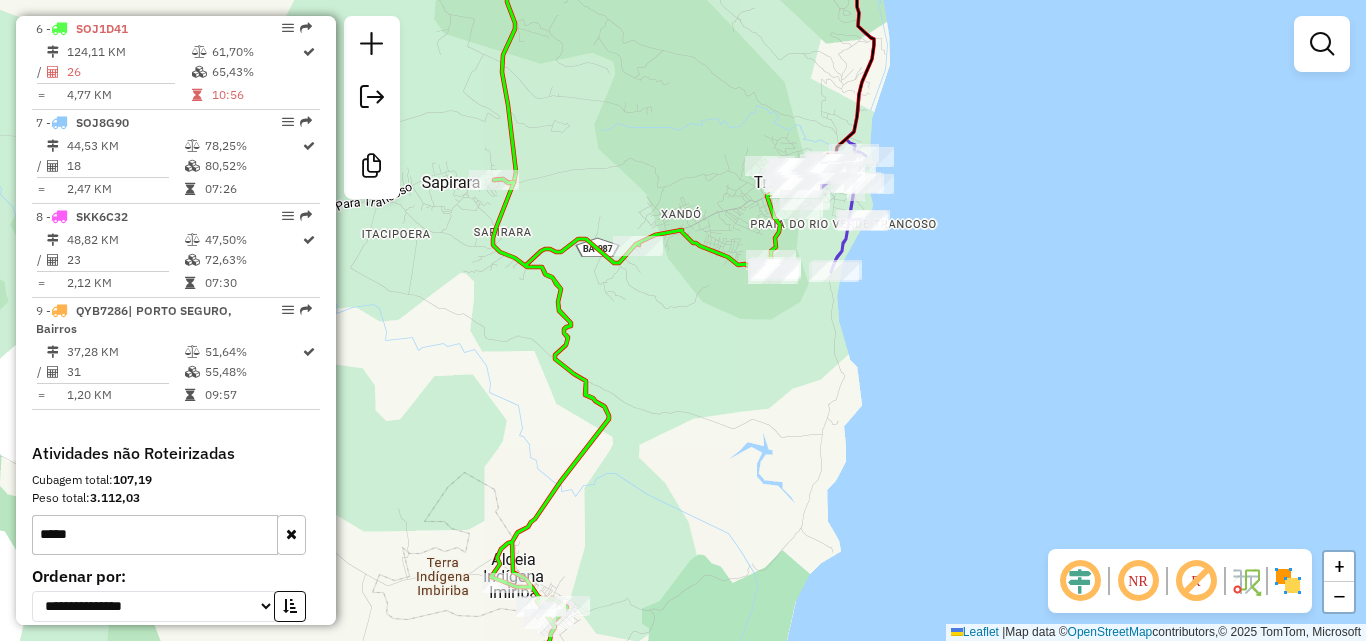 drag, startPoint x: 685, startPoint y: 454, endPoint x: 791, endPoint y: 391, distance: 123.308556 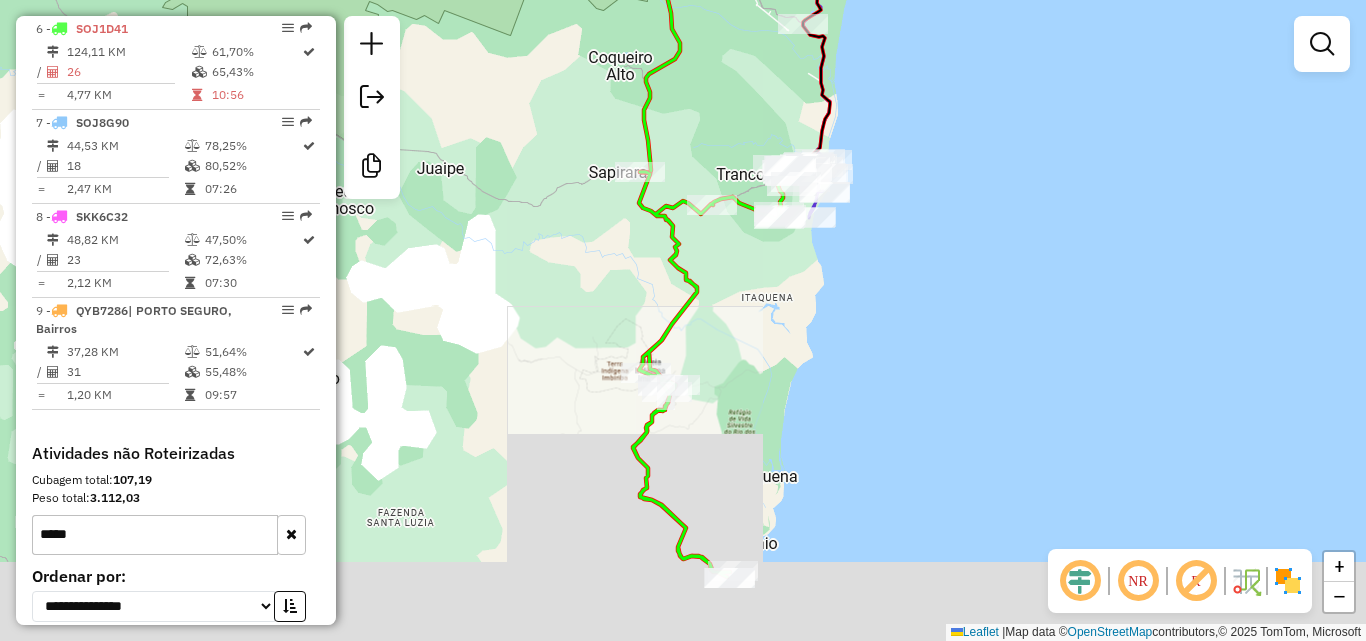 drag, startPoint x: 775, startPoint y: 439, endPoint x: 752, endPoint y: 271, distance: 169.5671 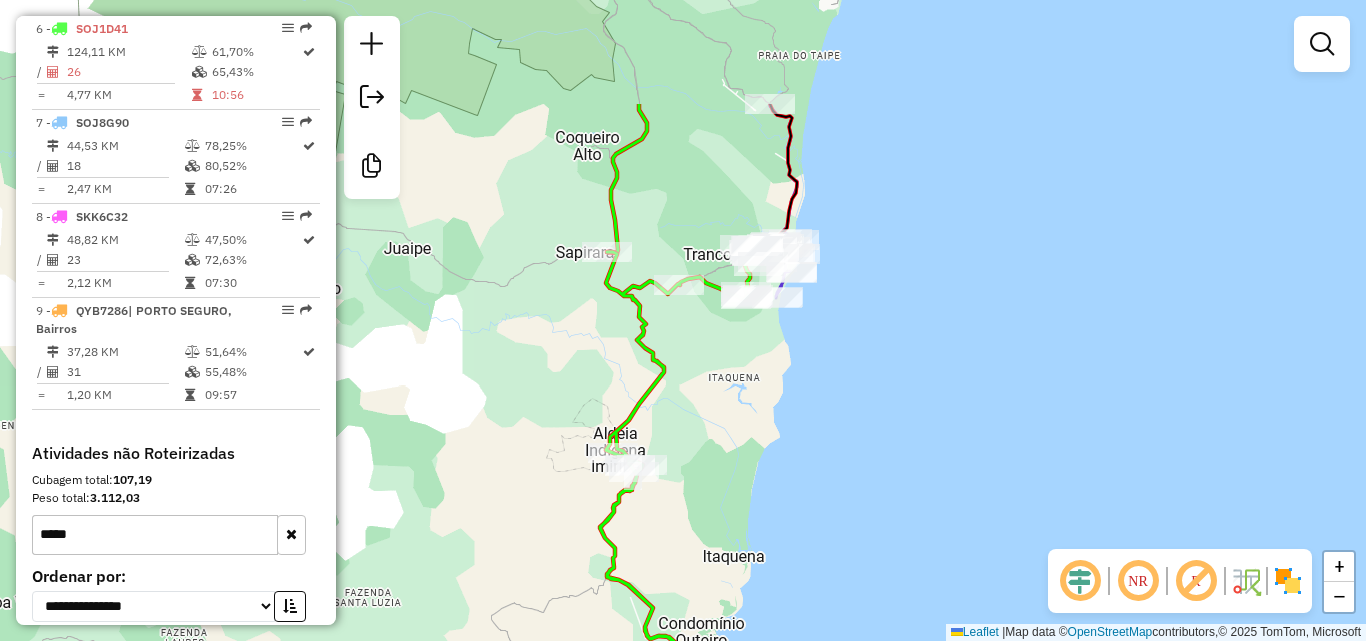 drag, startPoint x: 873, startPoint y: 191, endPoint x: 865, endPoint y: 388, distance: 197.16237 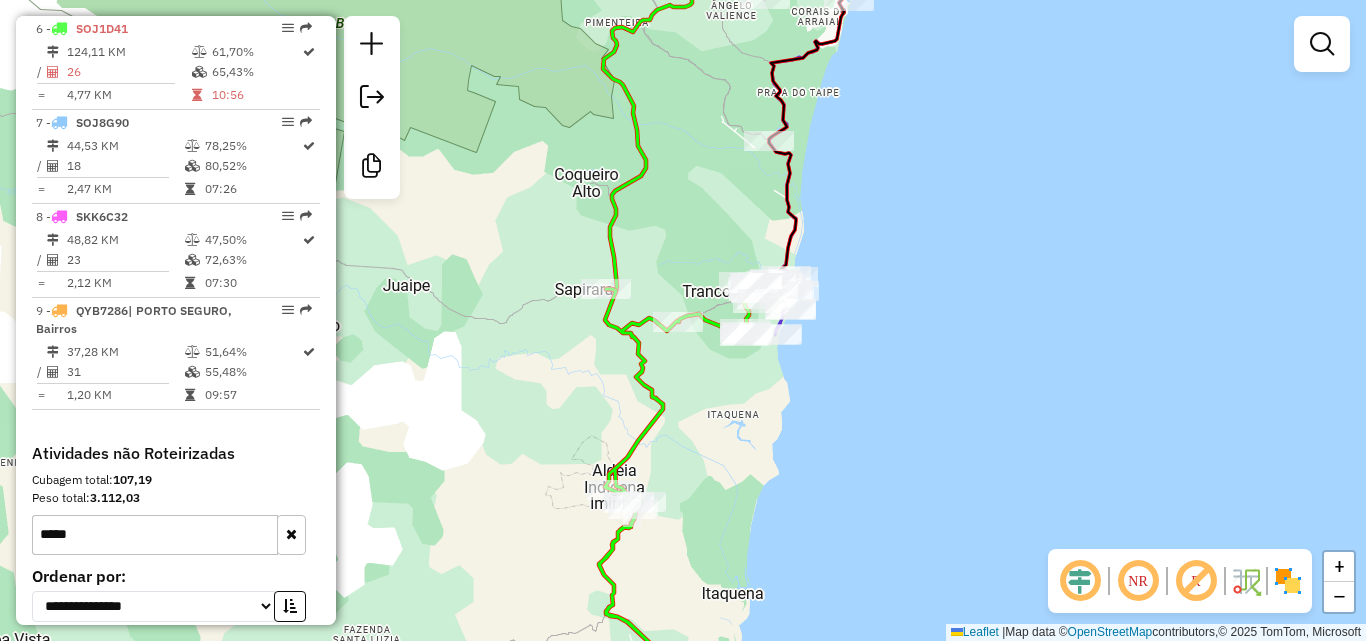 drag, startPoint x: 906, startPoint y: 171, endPoint x: 944, endPoint y: 316, distance: 149.89664 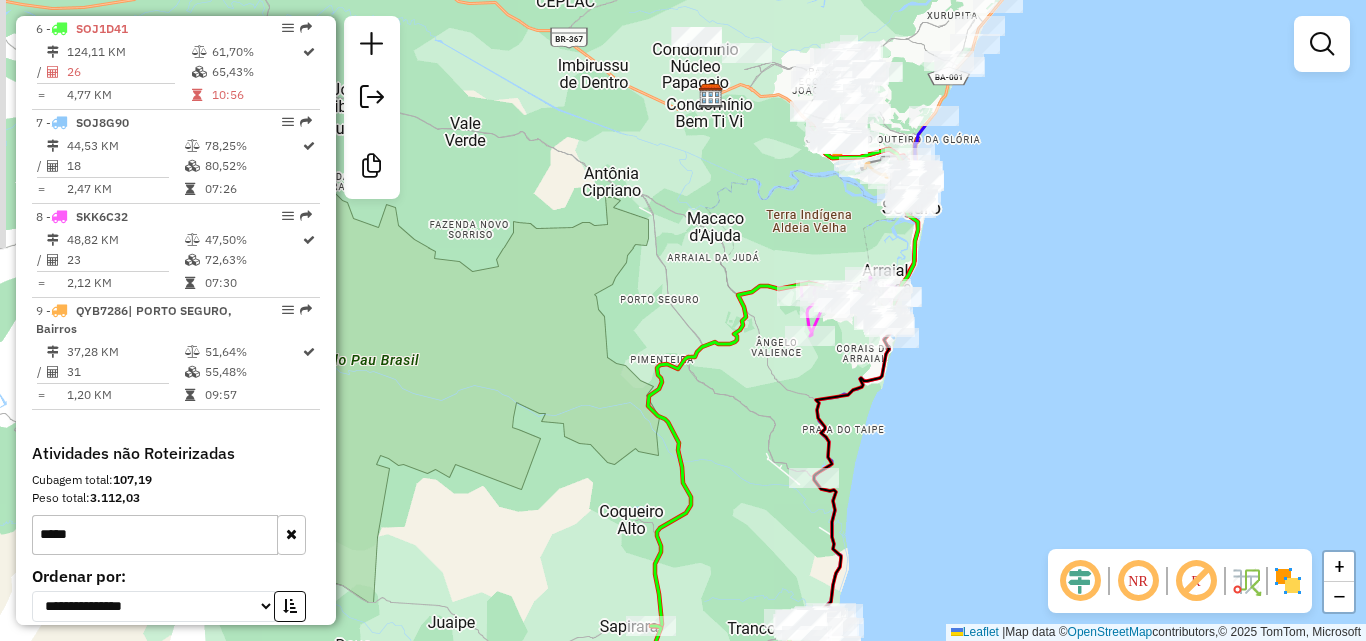 drag, startPoint x: 942, startPoint y: 175, endPoint x: 956, endPoint y: 362, distance: 187.52333 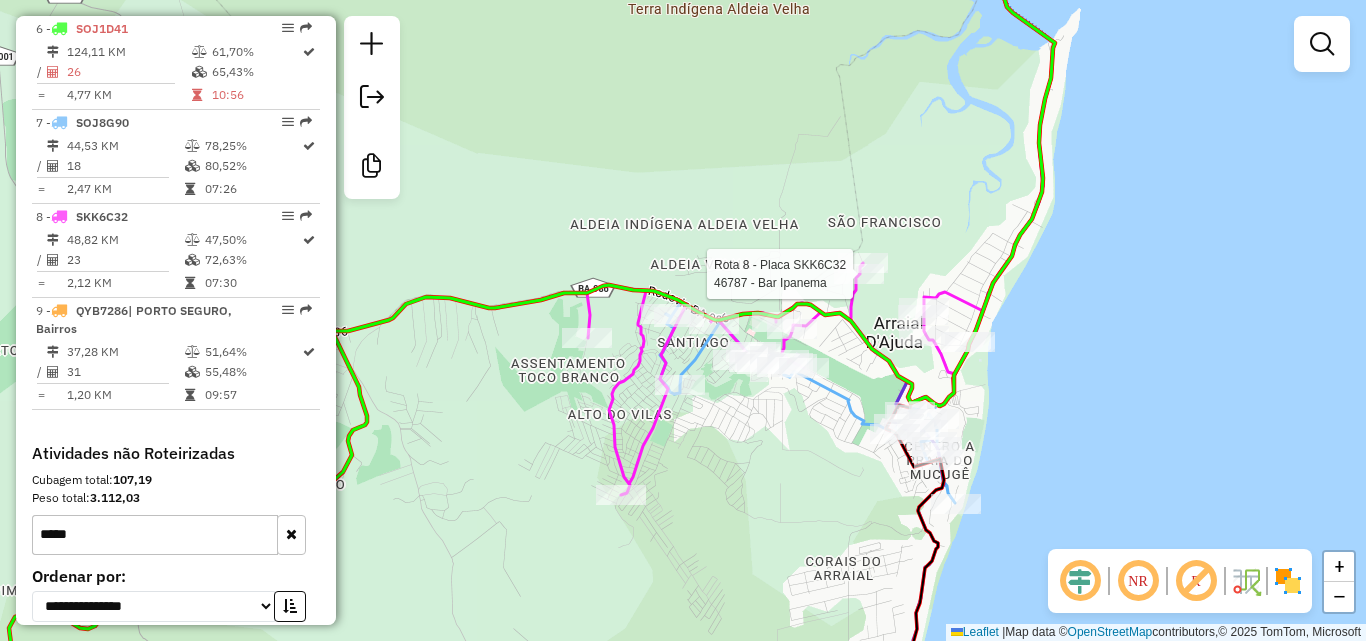 select on "**********" 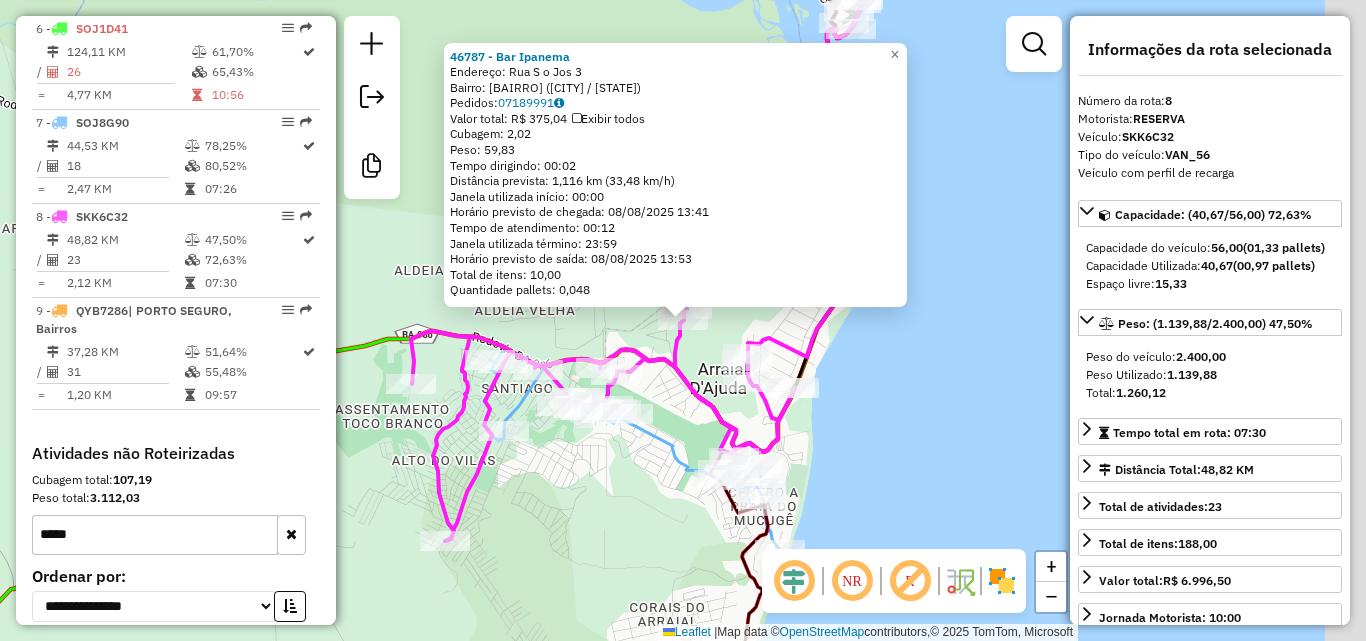 scroll, scrollTop: 1385, scrollLeft: 0, axis: vertical 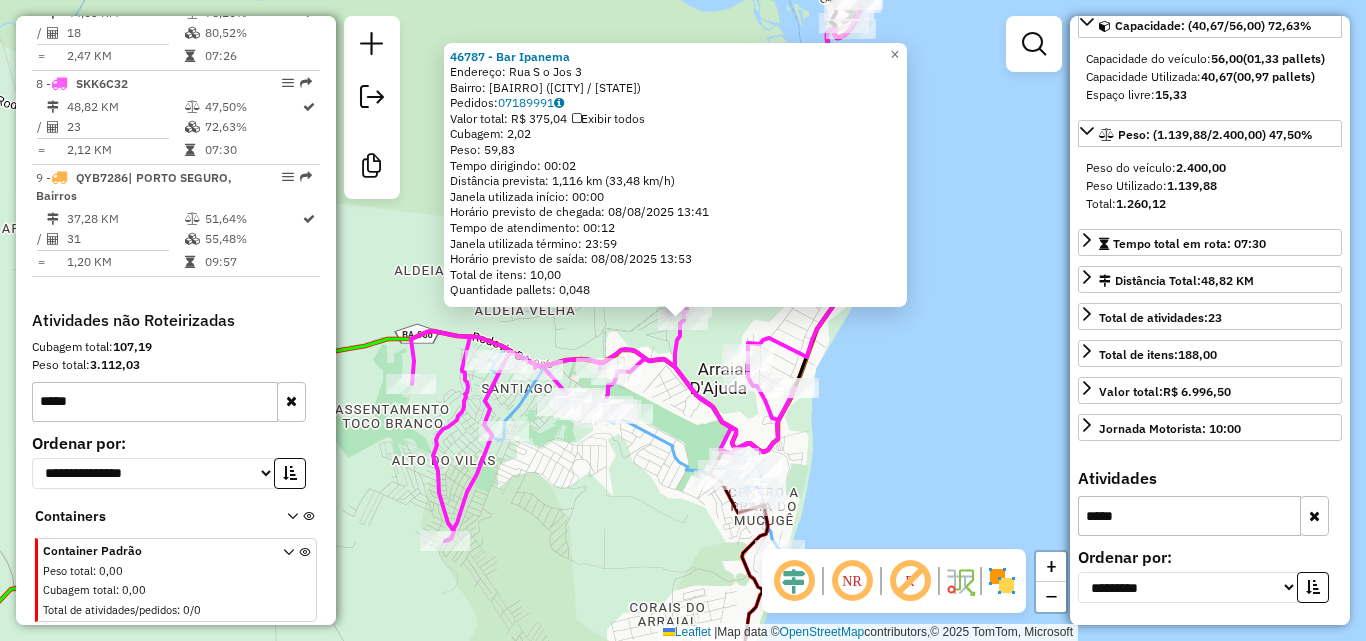 click on "46787 - [NAME] Ipanema  Endereço:  Rua S o Jos 3   Bairro: SAO JOSE ([CITY] / [STATE])   Pedidos:  07189991   Valor total: R$ 375,04   Exibir todos   Cubagem: 2,02  Peso: 59,83  Tempo dirigindo: 00:02   Distância prevista: 1,116 km (33,48 km/h)   Janela utilizada início: 00:00   Horário previsto de chegada: 08/08/2025 13:41   Tempo de atendimento: 00:12   Janela utilizada término: 23:59   Horário previsto de saída: 08/08/2025 13:53   Total de itens: 10,00   Quantidade pallets: 0,048  × Janela de atendimento Grade de atendimento Capacidade Transportadoras Veículos Cliente Pedidos  Rotas Selecione os dias de semana para filtrar as janelas de atendimento  Seg   Ter   Qua   Qui   Sex   Sáb   Dom  Informe o período da janela de atendimento: De: Até:  Filtrar exatamente a janela do cliente  Considerar janela de atendimento padrão  Selecione os dias de semana para filtrar as grades de atendimento  Seg   Ter   Qua   Qui   Sex   Sáb   Dom   Considerar clientes sem dia de atendimento cadastrado  De:   De:" 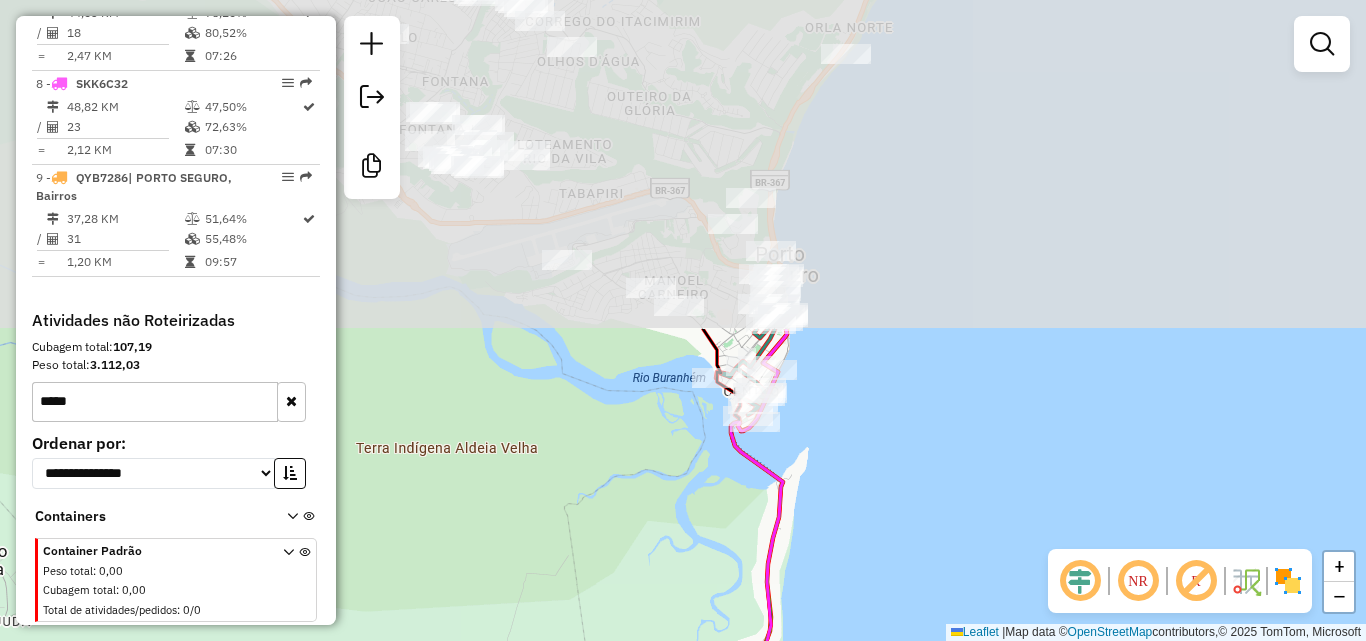 drag, startPoint x: 933, startPoint y: 122, endPoint x: 837, endPoint y: 511, distance: 400.6707 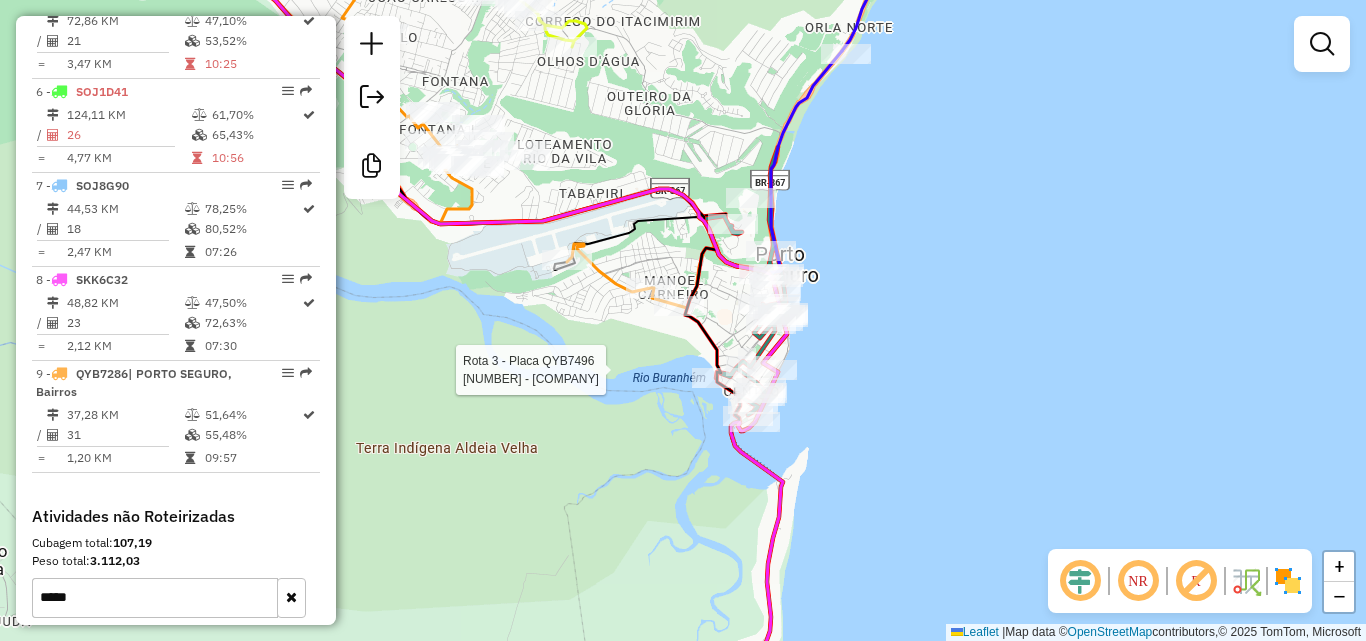 select on "**********" 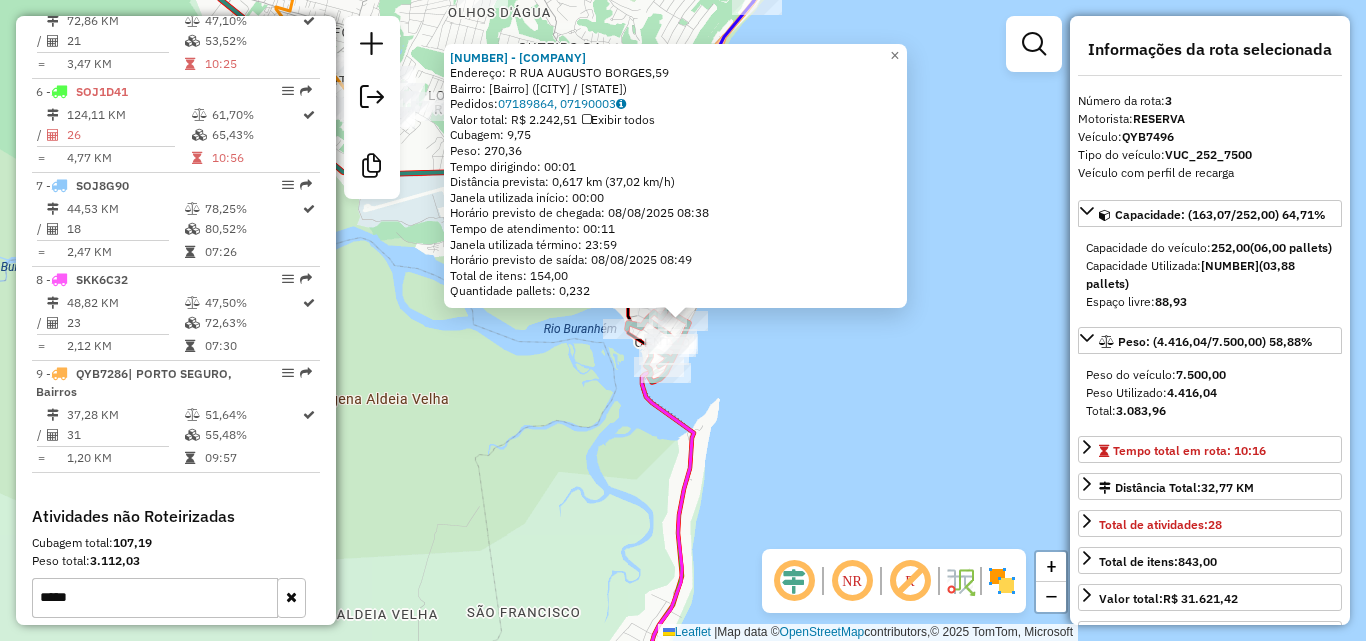scroll, scrollTop: 952, scrollLeft: 0, axis: vertical 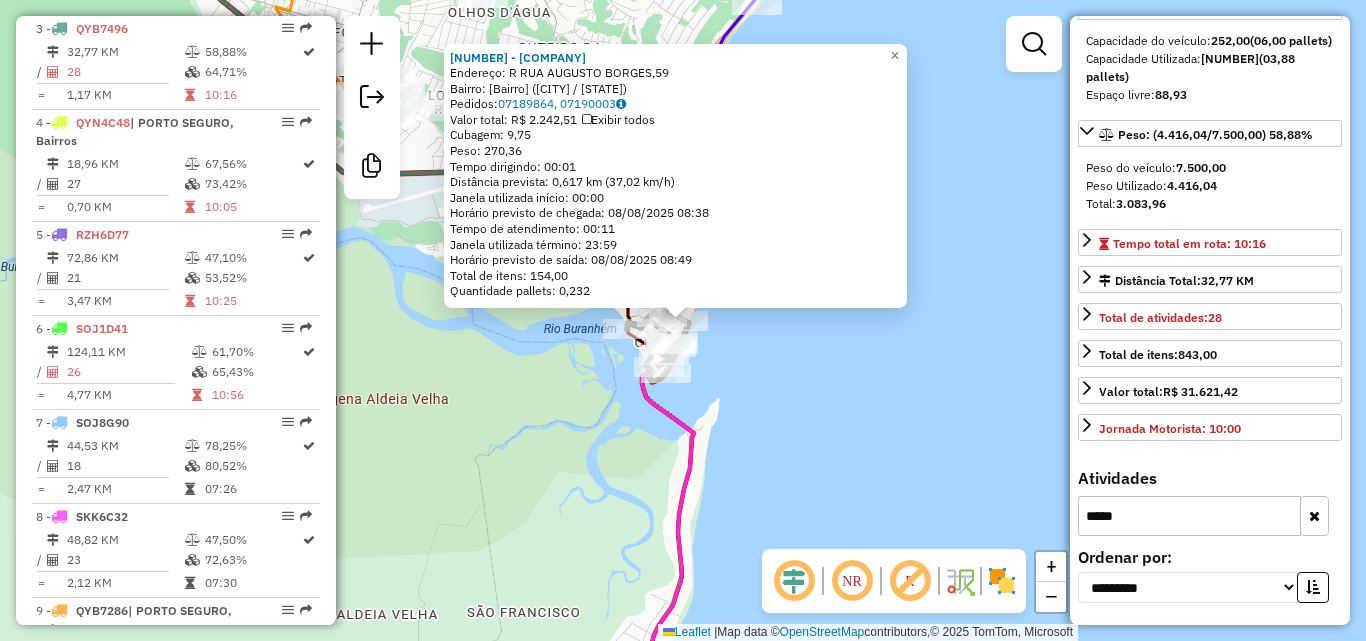 click on "44633 - [NAME] [COMPANY_TYPE]  Endereço: [STREET_NAME] [NUMBER]   Bairro: [Bairro] ([CITY] / [STATE])   Pedidos:  [ORDER_ID], [ORDER_ID]   Valor total: [CURRENCY] [PRICE]   Exibir todos   Cubagem: [CUBAGE]  Peso: [WEIGHT]  Tempo dirigindo: [TIME]   Distância prevista: [DISTANCE] km ([SPEED])   Janela utilizada início: [TIME]   Horário previsto de chegada: [DATE] [TIME]   Tempo de atendimento: [TIME]   Janela utilizada término: [TIME]   Horário previsto de saída: [DATE] [TIME]   Total de itens: [ITEMS]   Quantidade pallets: [PALLETS]  × Janela de atendimento Grade de atendimento Capacidade Transportadoras Veículos Cliente Pedidos  Rotas Selecione os dias de semana para filtrar as janelas de atendimento  Seg   Ter   Qua   Qui   Sex   Sáb   Dom  Informe o período da janela de atendimento: De: Até:  Filtrar exatamente a janela do cliente  Considerar janela de atendimento padrão  Selecione os dias de semana para filtrar as grades de atendimento  Seg   Ter   Qua   Qui   Sex   Sáb   Dom   Peso mínimo:   De:" 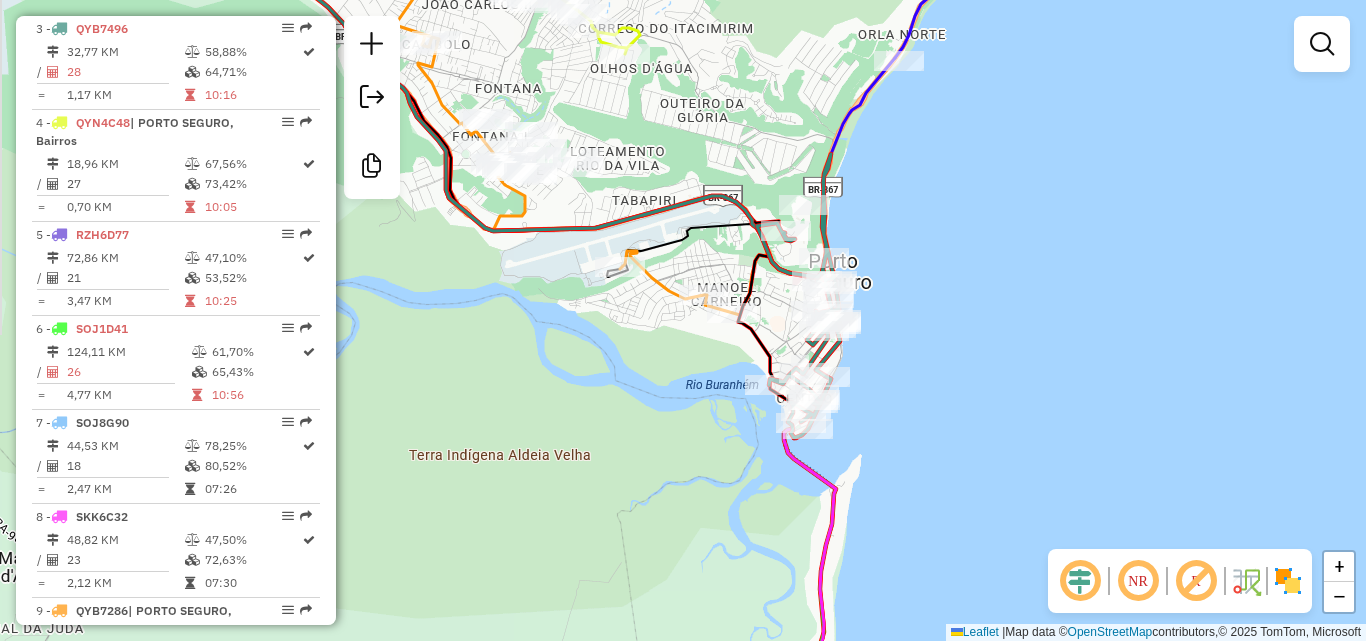 drag, startPoint x: 741, startPoint y: 385, endPoint x: 868, endPoint y: 428, distance: 134.08206 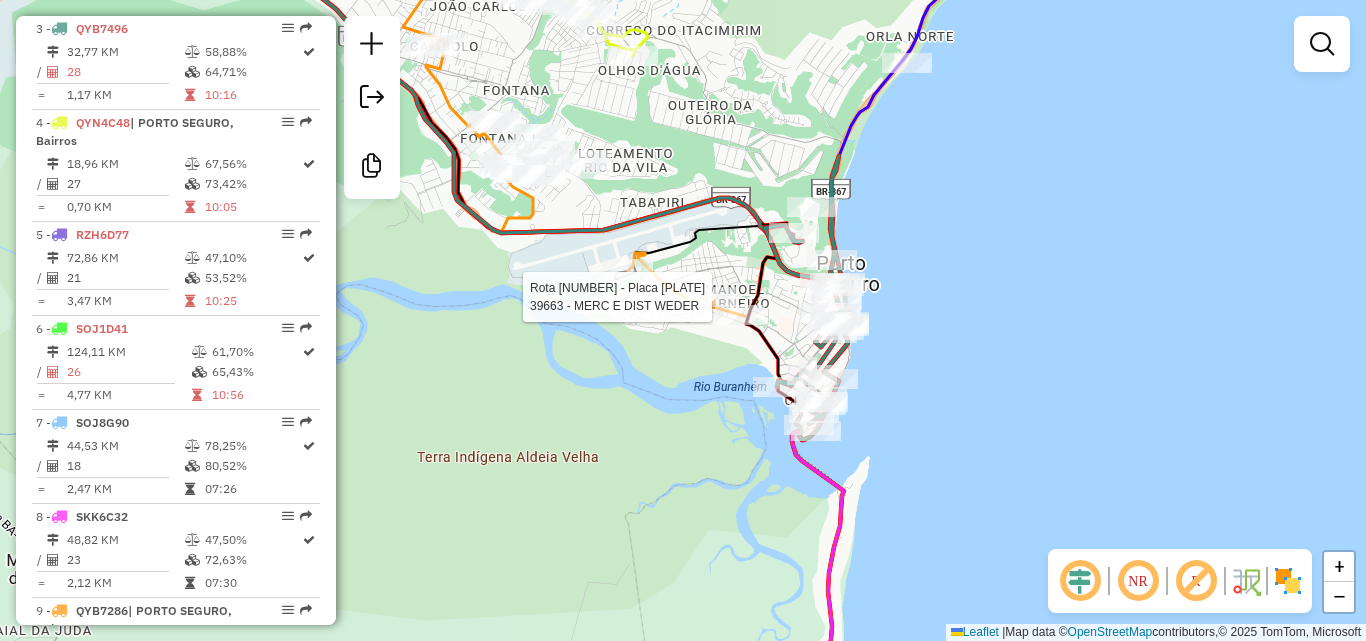 select on "**********" 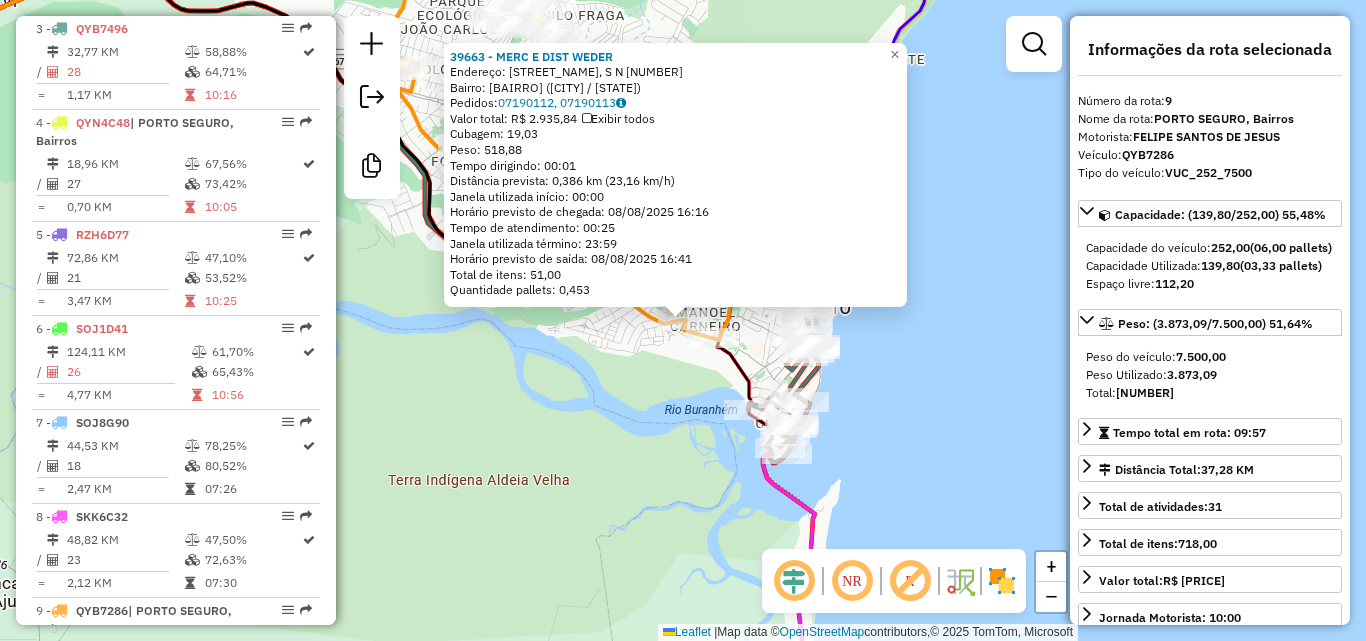 scroll, scrollTop: 1385, scrollLeft: 0, axis: vertical 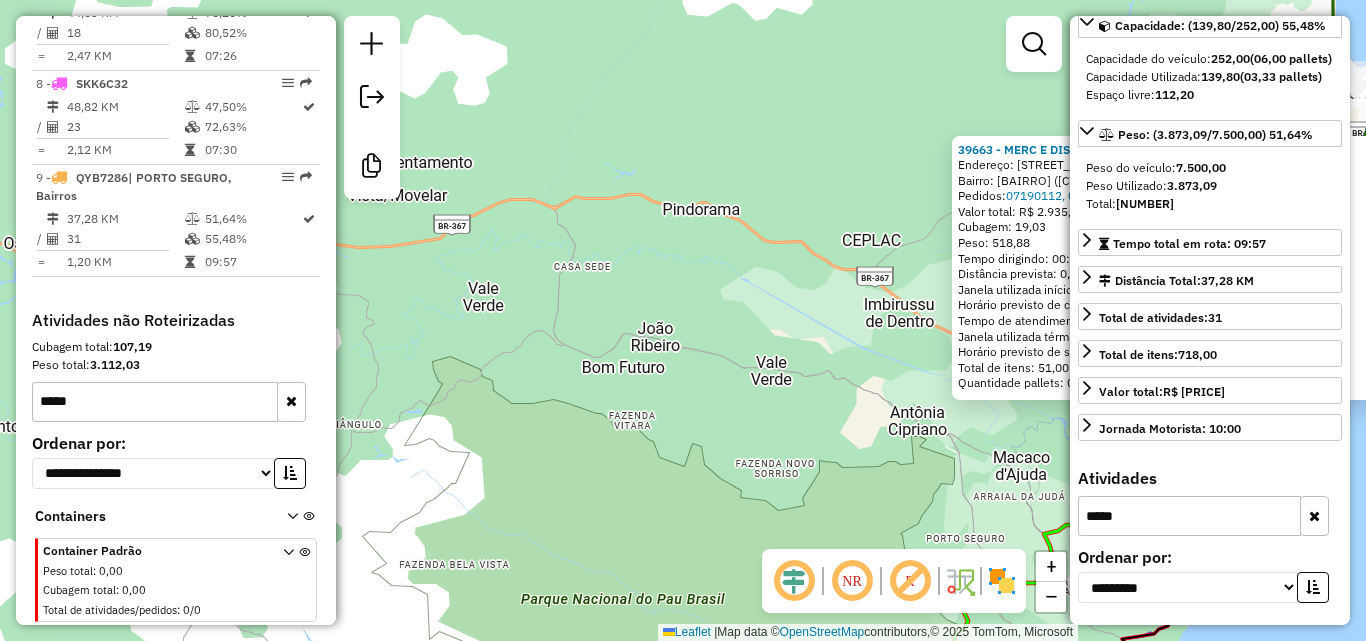 click on "39663 - MERC E DIST WEDER  Endereço:  DAS PALMEIRAS, S N SN   Bairro: MANOEL CARNEIRO ([CITY] / [STATE])   Pedidos:  07190112, 07190113   Valor total: R$ 2.935,84   Exibir todos   Cubagem: 19,03  Peso: 518,88  Tempo dirigindo: 00:01   Distância prevista: 0,386 km (23,16 km/h)   Janela utilizada início: 00:00   Horário previsto de chegada: 08/08/2025 16:16   Tempo de atendimento: 00:25   Janela utilizada término: 23:59   Horário previsto de saída: 08/08/2025 16:41   Total de itens: 51,00   Quantidade pallets: 0,453  × Janela de atendimento Grade de atendimento Capacidade Transportadoras Veículos Cliente Pedidos  Rotas Selecione os dias de semana para filtrar as janelas de atendimento  Seg   Ter   Qua   Qui   Sex   Sáb   Dom  Informe o período da janela de atendimento: De: Até:  Filtrar exatamente a janela do cliente  Considerar janela de atendimento padrão  Selecione os dias de semana para filtrar as grades de atendimento  Seg   Ter   Qua   Qui   Sex   Sáb   Dom   Peso mínimo:   Peso máximo:" 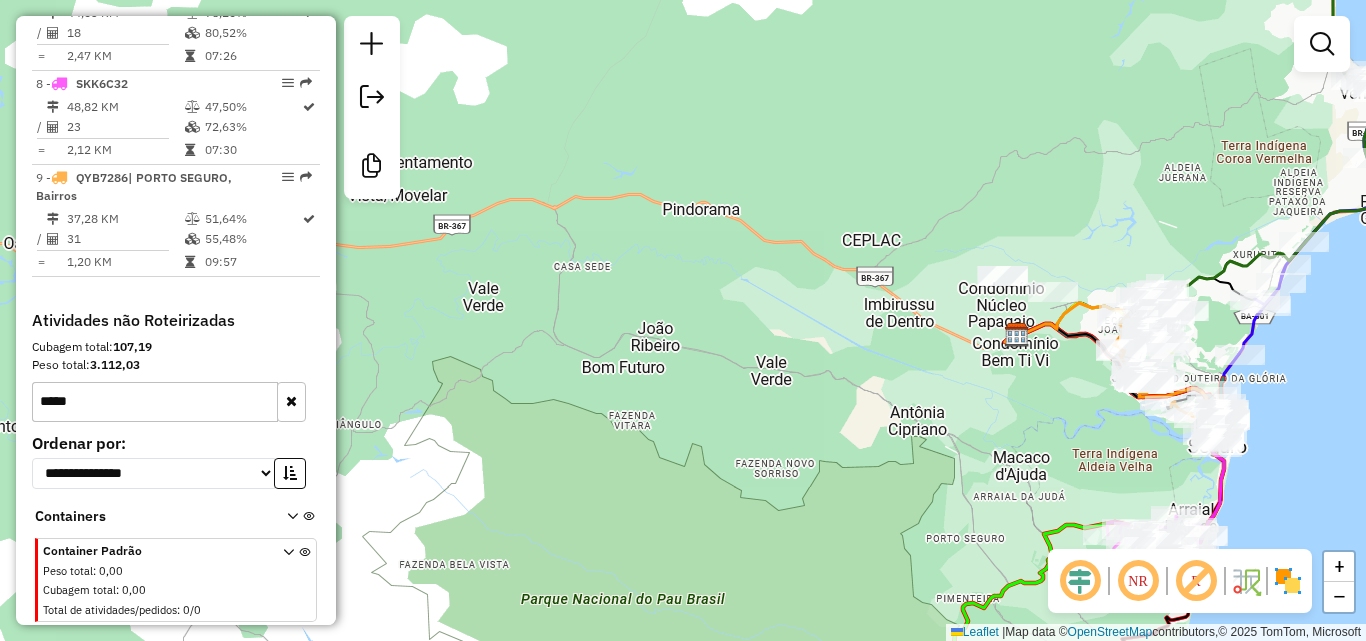 drag, startPoint x: 972, startPoint y: 450, endPoint x: 650, endPoint y: 457, distance: 322.07608 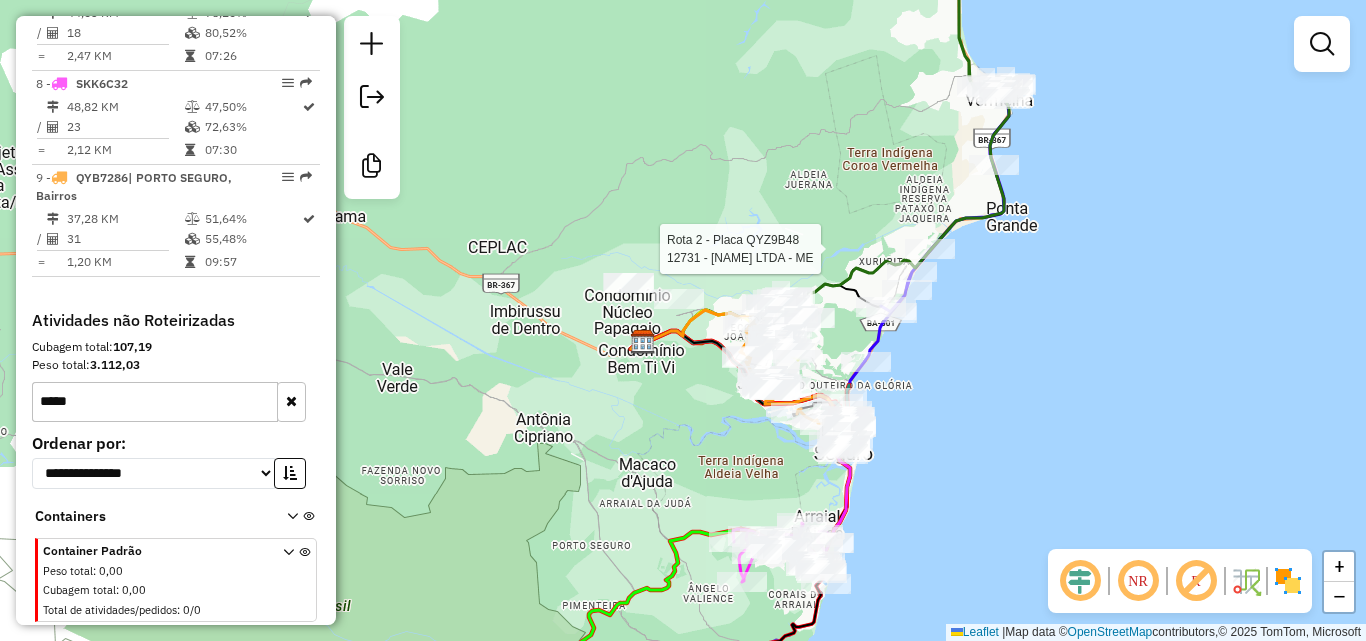 select on "**********" 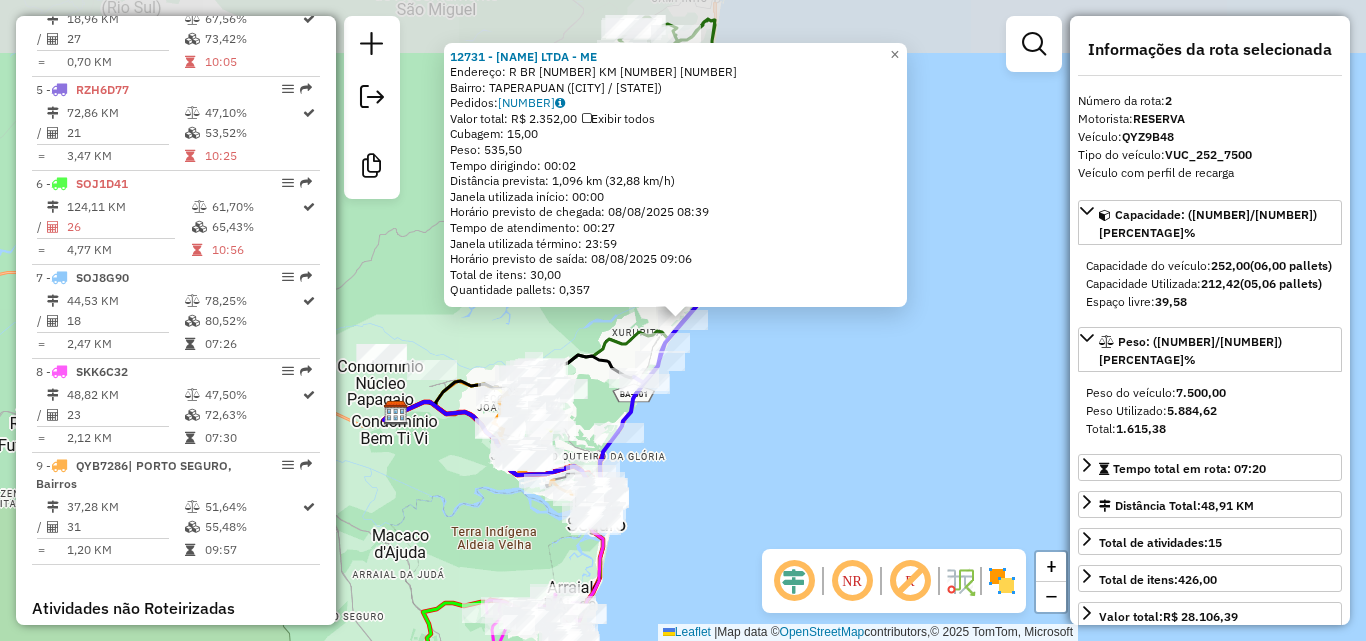 scroll, scrollTop: 858, scrollLeft: 0, axis: vertical 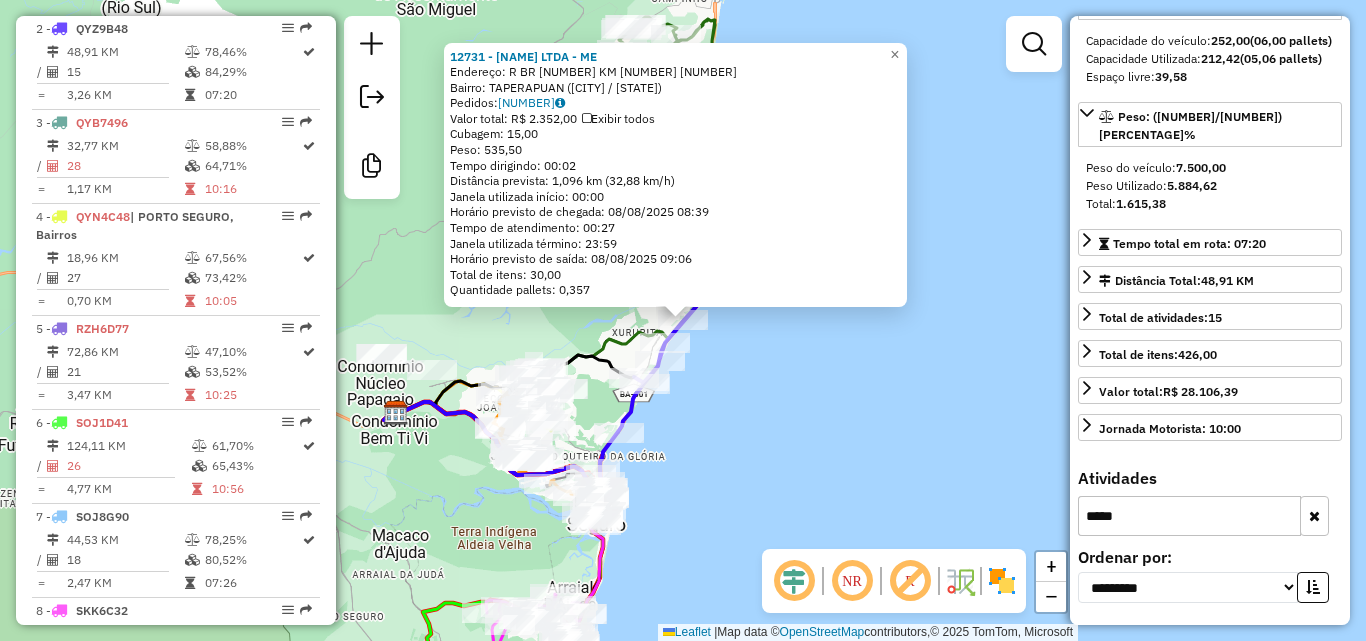 click on "12731 - [NAME] LTDA - ME  Endereço: R BR 367 KM 69 7000,7000   Bairro: TAPERAPUAN ([CITY] / [STATE])   Pedidos:  07189965   Valor total: R$ 2.352,00   Exibir todos   Cubagem: 15,00  Peso: 535,50  Tempo dirigindo: 00:02   Distância prevista: 1,096 km (32,88 km/h)   Janela utilizada início: 00:00   Horário previsto de chegada: 08/08/2025 08:39   Tempo de atendimento: 00:27   Janela utilizada término: 23:59   Horário previsto de saída: 08/08/2025 09:06   Total de itens: 30,00   Quantidade pallets: 0,357  × Janela de atendimento Grade de atendimento Capacidade Transportadoras Veículos Cliente Pedidos  Rotas Selecione os dias de semana para filtrar as janelas de atendimento  Seg   Ter   Qua   Qui   Sex   Sáb   Dom  Informe o período da janela de atendimento: De: Até:  Filtrar exatamente a janela do cliente  Considerar janela de atendimento padrão  Selecione os dias de semana para filtrar as grades de atendimento  Seg   Ter   Qua   Qui   Sex   Sáb   Dom   Peso mínimo:   Peso máximo:  +" 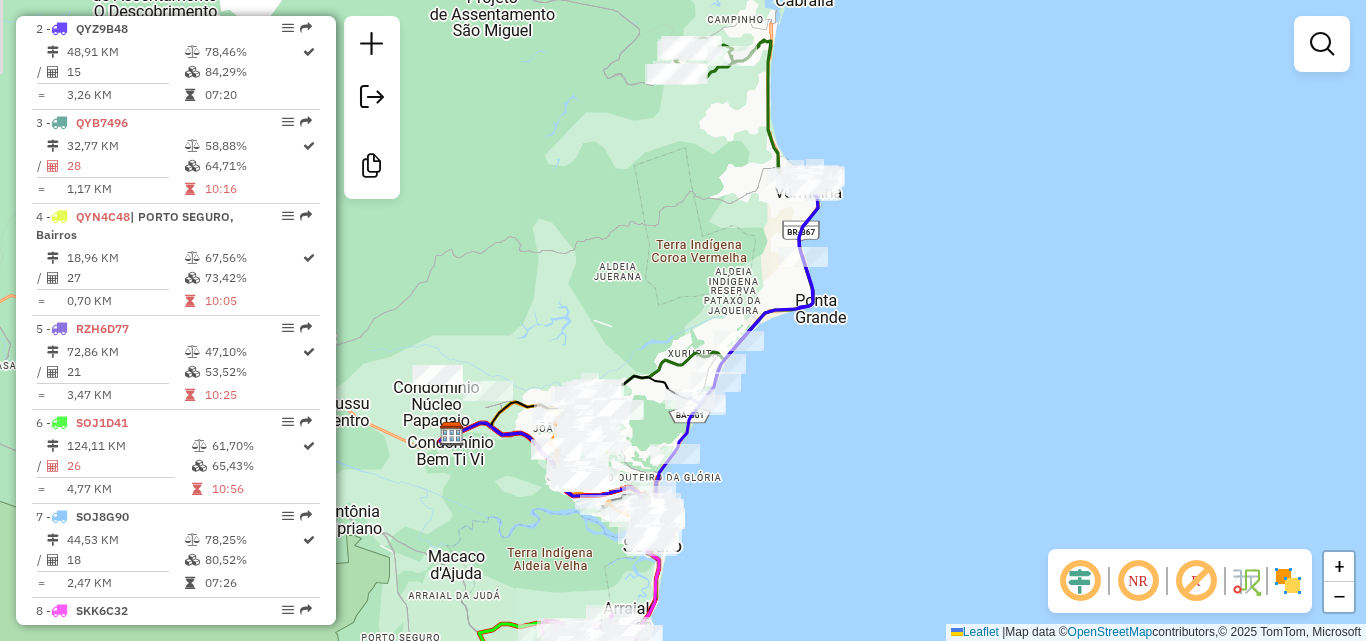 drag, startPoint x: 826, startPoint y: 401, endPoint x: 949, endPoint y: 507, distance: 162.37303 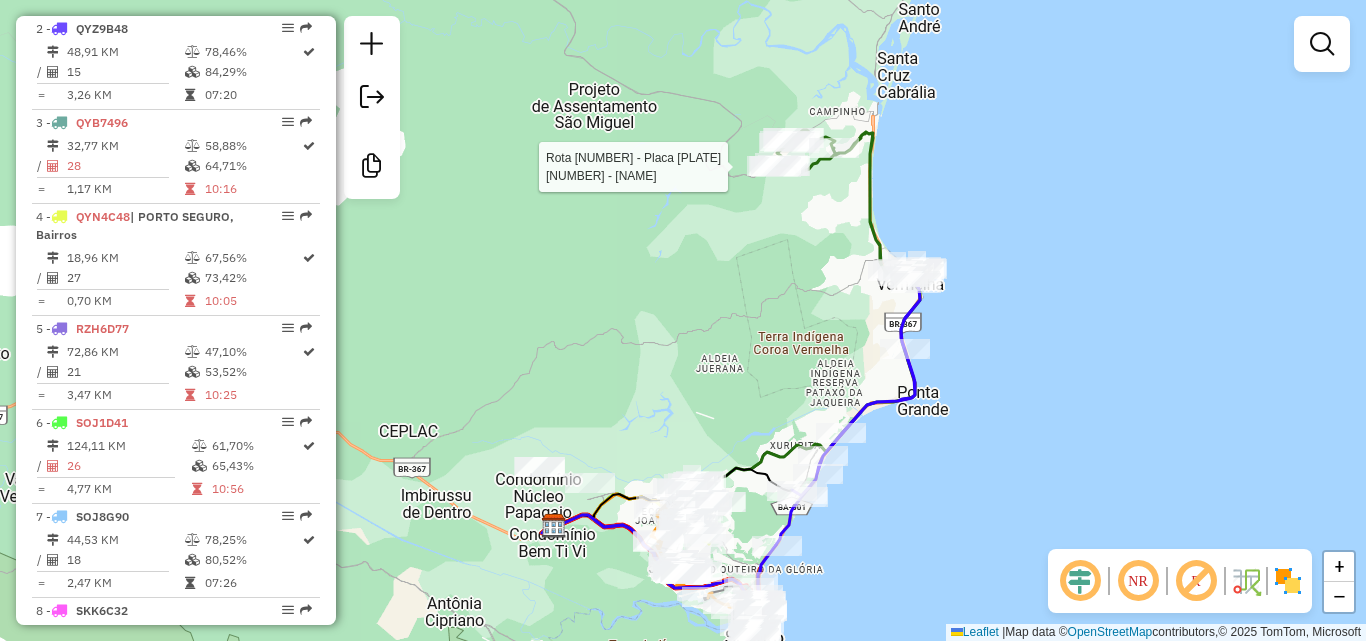 click 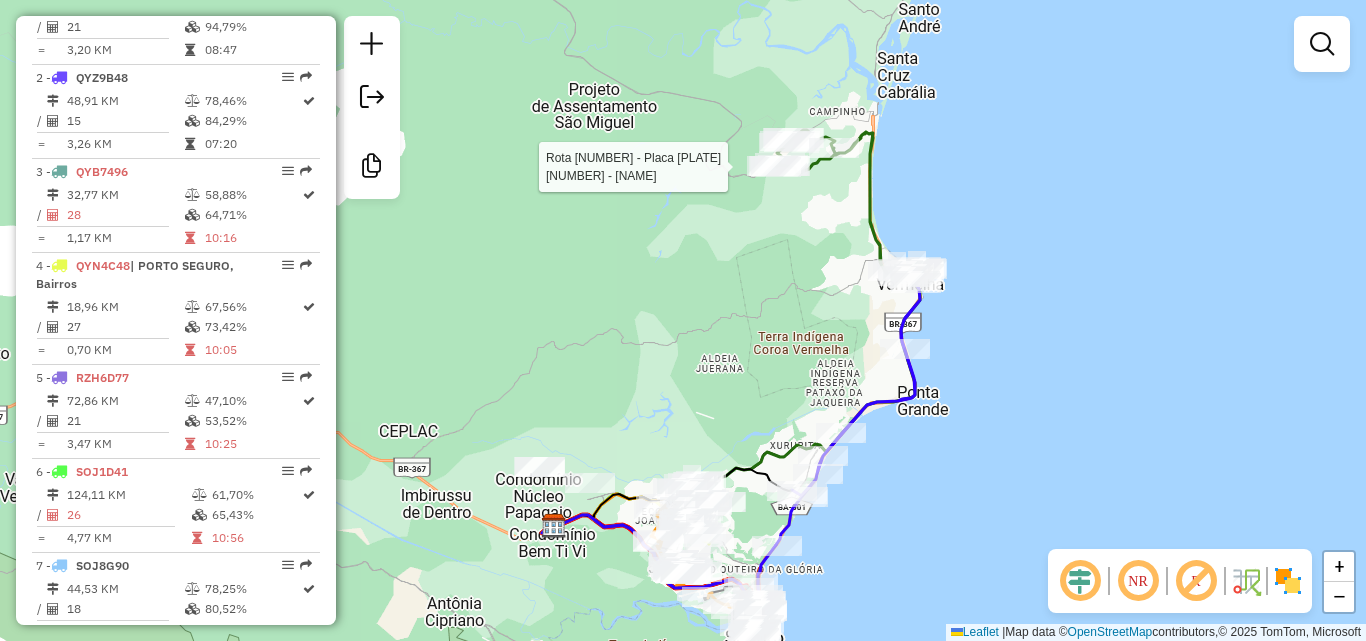 select on "**********" 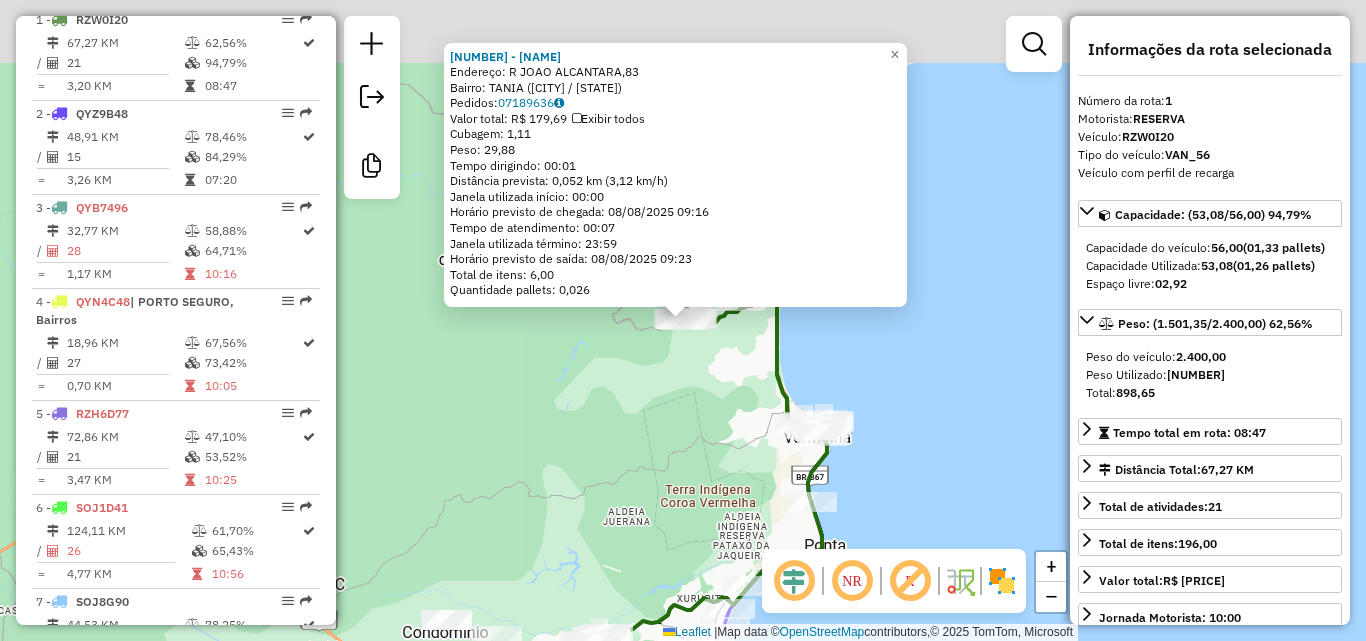 scroll, scrollTop: 764, scrollLeft: 0, axis: vertical 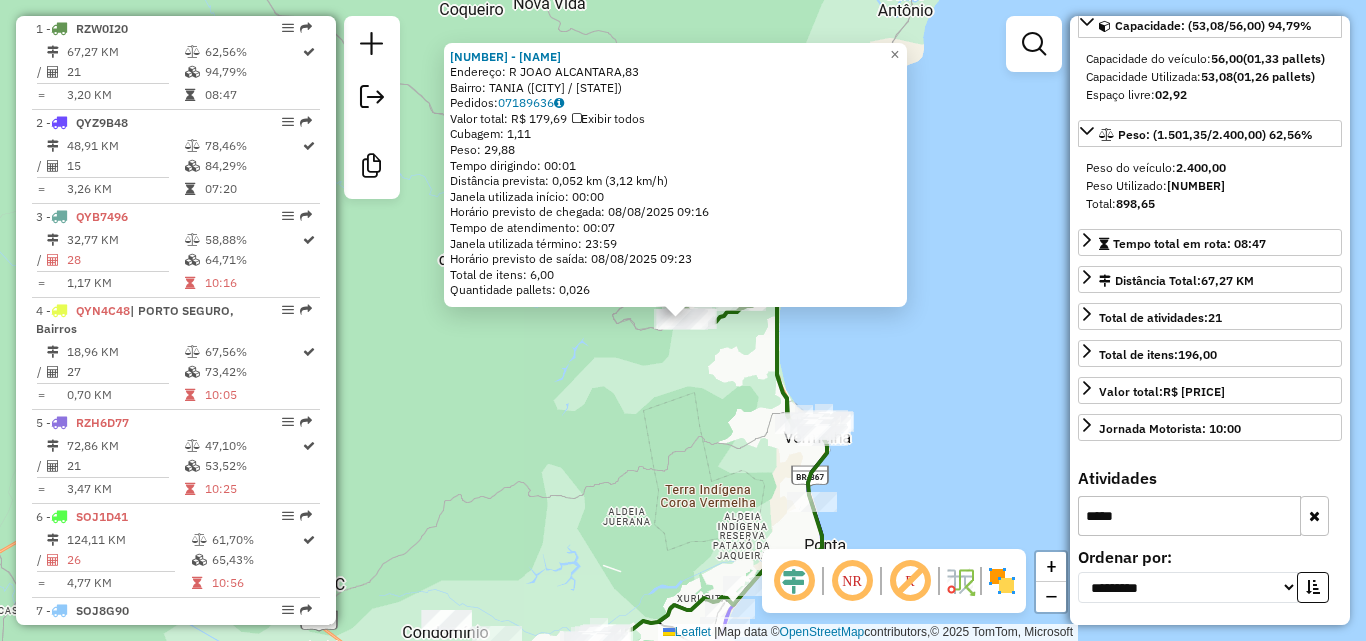 click on "Rota 1 - Placa [PLATE]  40934 - [FIRST] [LAST] [LAST] 12720 - [FIRST] [LAST] [LAST]  Endereço: [STREET_NAME],[NUMBER]   Bairro: [Bairro] ([CITY] / [STATE])   Pedidos:  [ORDER_ID]   Valor total: [CURRENCY] [PRICE]   Exibir todos   Cubagem: [CUBAGE]  Peso: [WEIGHT]  Tempo dirigindo: [TIME]   Distância prevista: [DISTANCE] km ([SPEED])   Janela utilizada início: [TIME]   Horário previsto de chegada: [DATE] [TIME]   Tempo de atendimento: [TIME]   Janela utilizada término: [TIME]   Horário previsto de saída: [DATE] [TIME]   Total de itens: [ITEMS]   Quantidade pallets: [PALLETS]  × Janela de atendimento Grade de atendimento Capacidade Transportadoras Veículos Cliente Pedidos  Rotas Selecione os dias de semana para filtrar as janelas de atendimento  Seg   Ter   Qua   Qui   Sex   Sáb   Dom  Informe o período da janela de atendimento: De: Até:  Filtrar exatamente a janela do cliente  Considerar janela de atendimento padrão  Selecione os dias de semana para filtrar as grades de atendimento  Seg   Ter   Qua   Qui  De:" 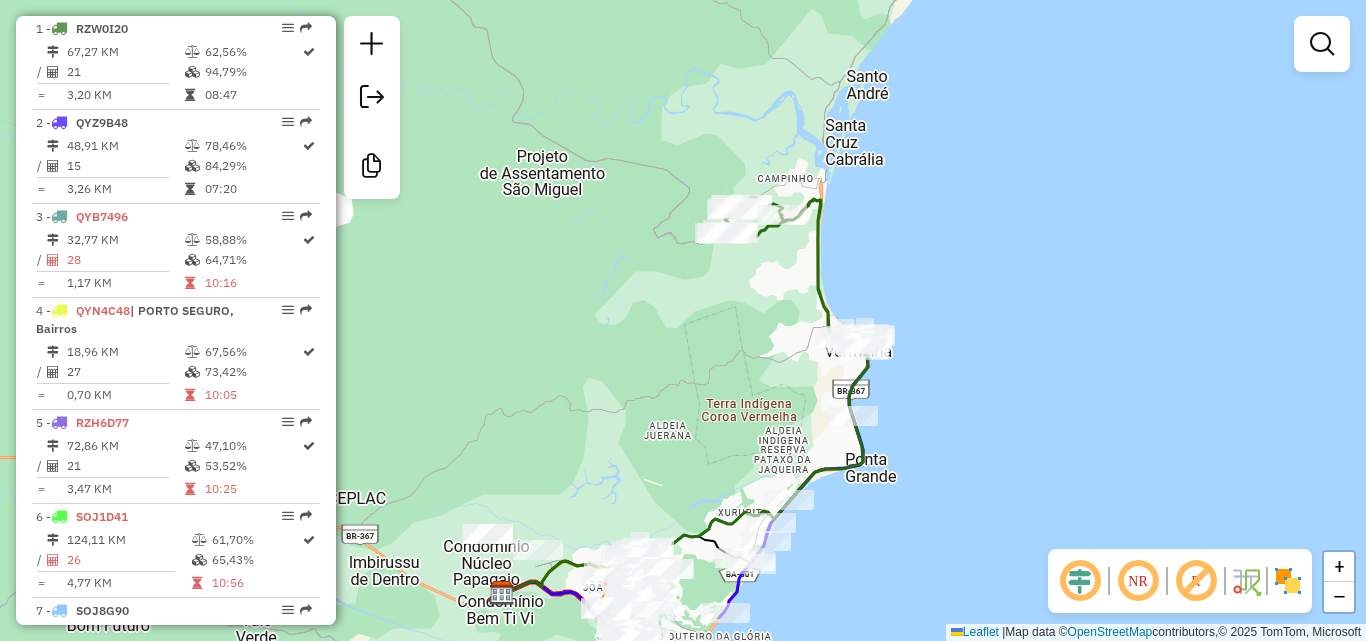 drag, startPoint x: 582, startPoint y: 505, endPoint x: 688, endPoint y: 151, distance: 369.52942 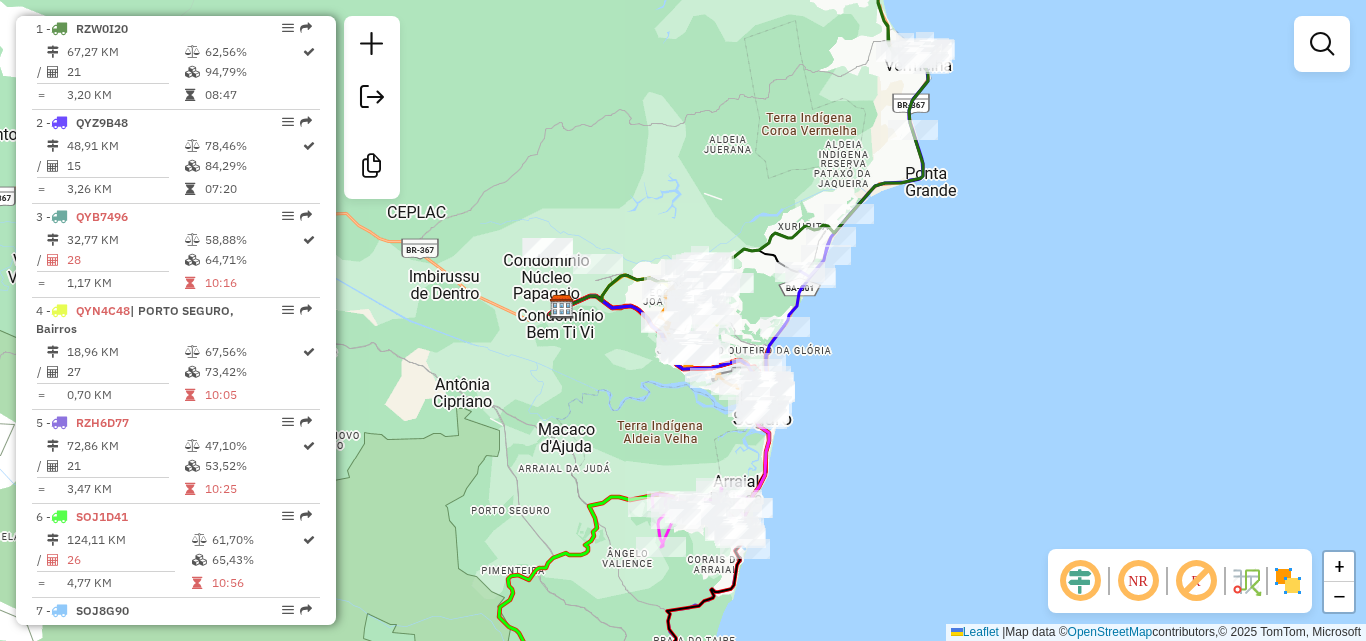 drag, startPoint x: 568, startPoint y: 413, endPoint x: 567, endPoint y: 318, distance: 95.005264 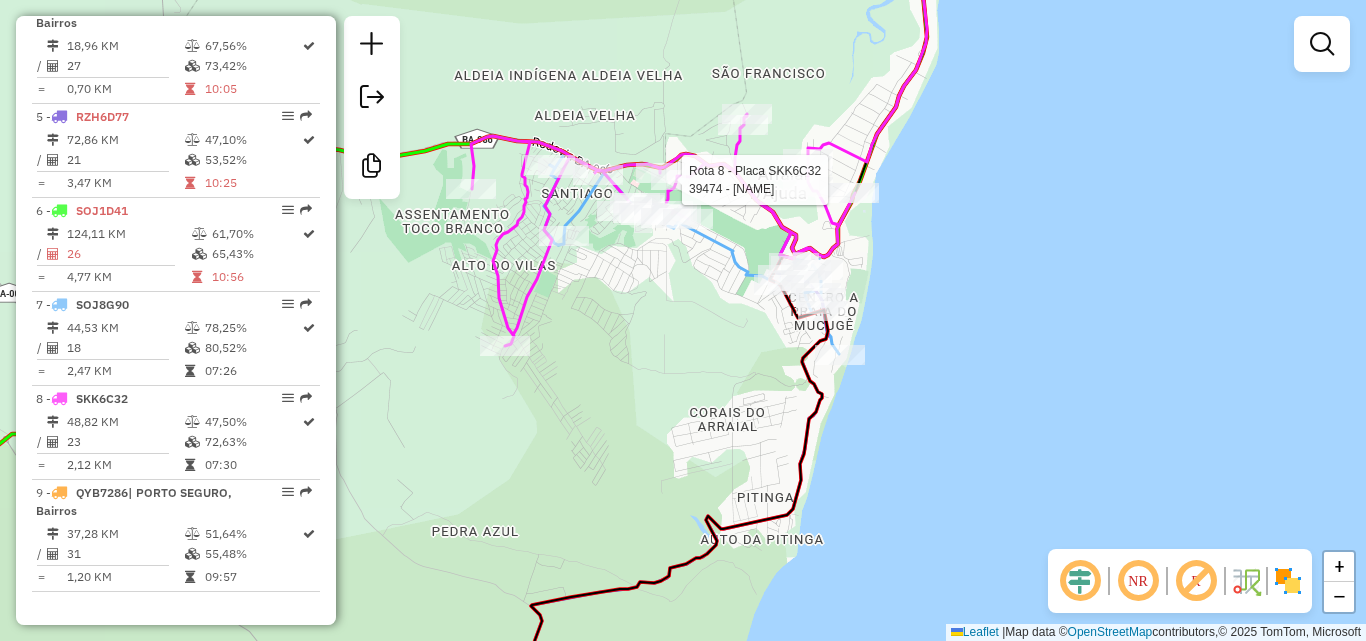 select on "**********" 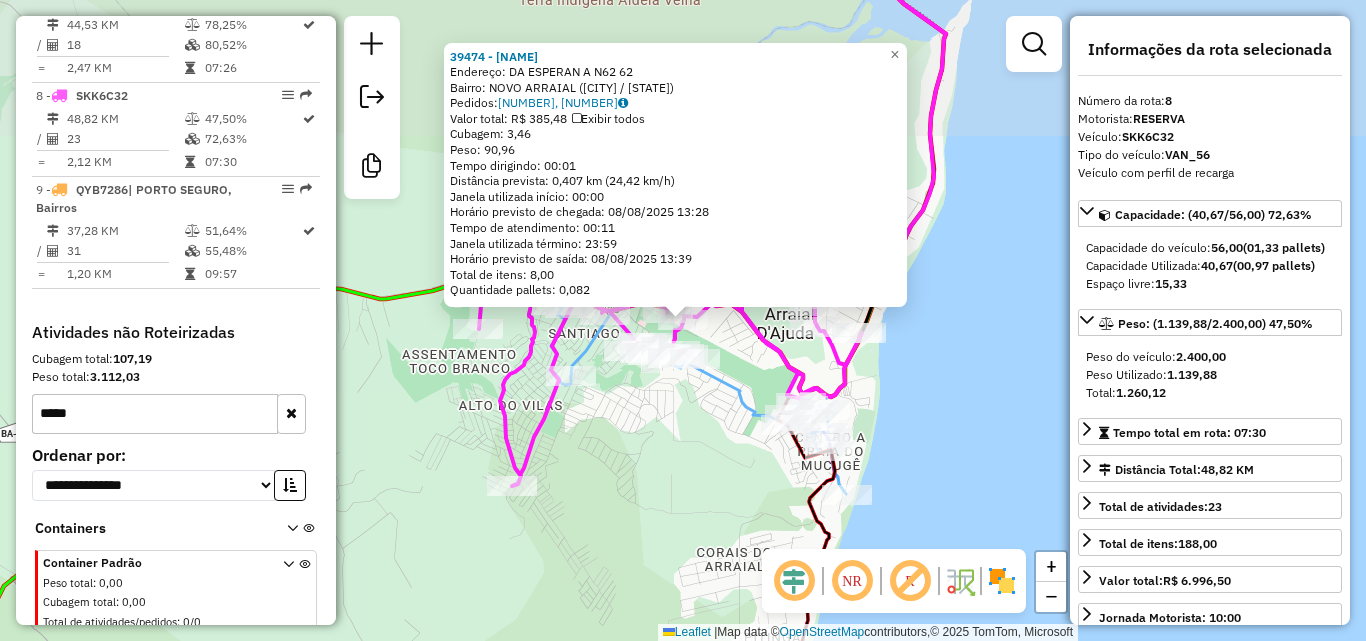 scroll, scrollTop: 1385, scrollLeft: 0, axis: vertical 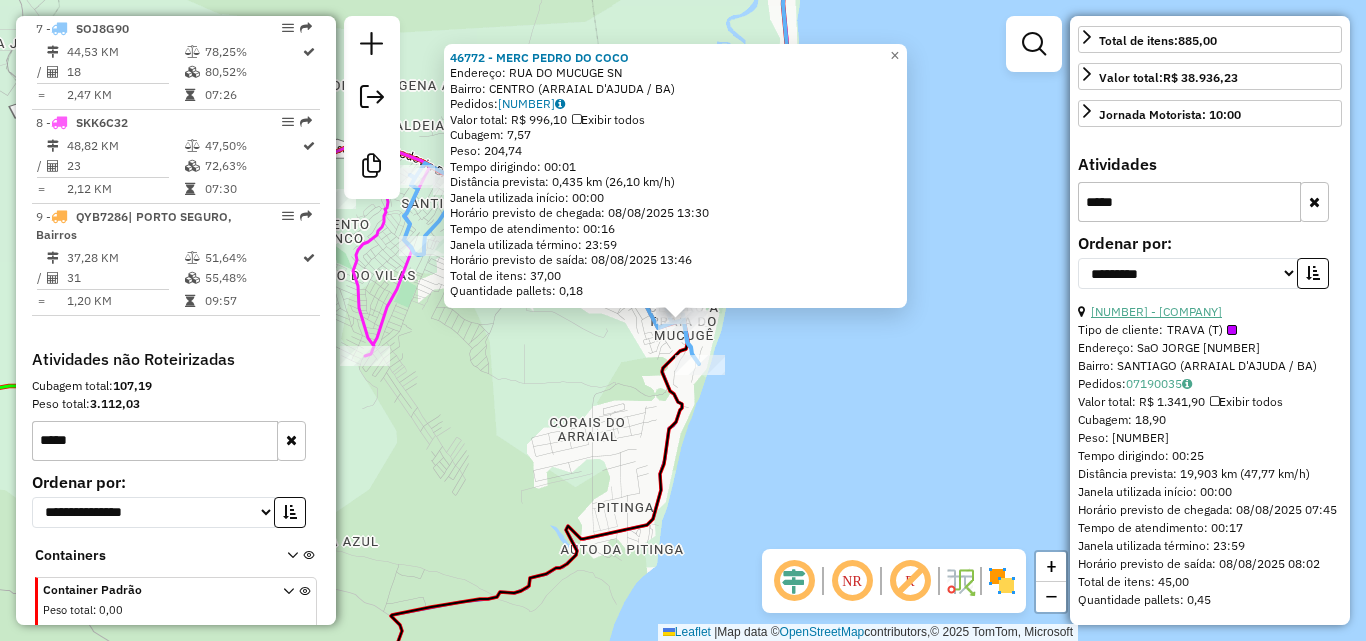 click on "[NUMBER] - [COMPANY]" at bounding box center [1156, 311] 